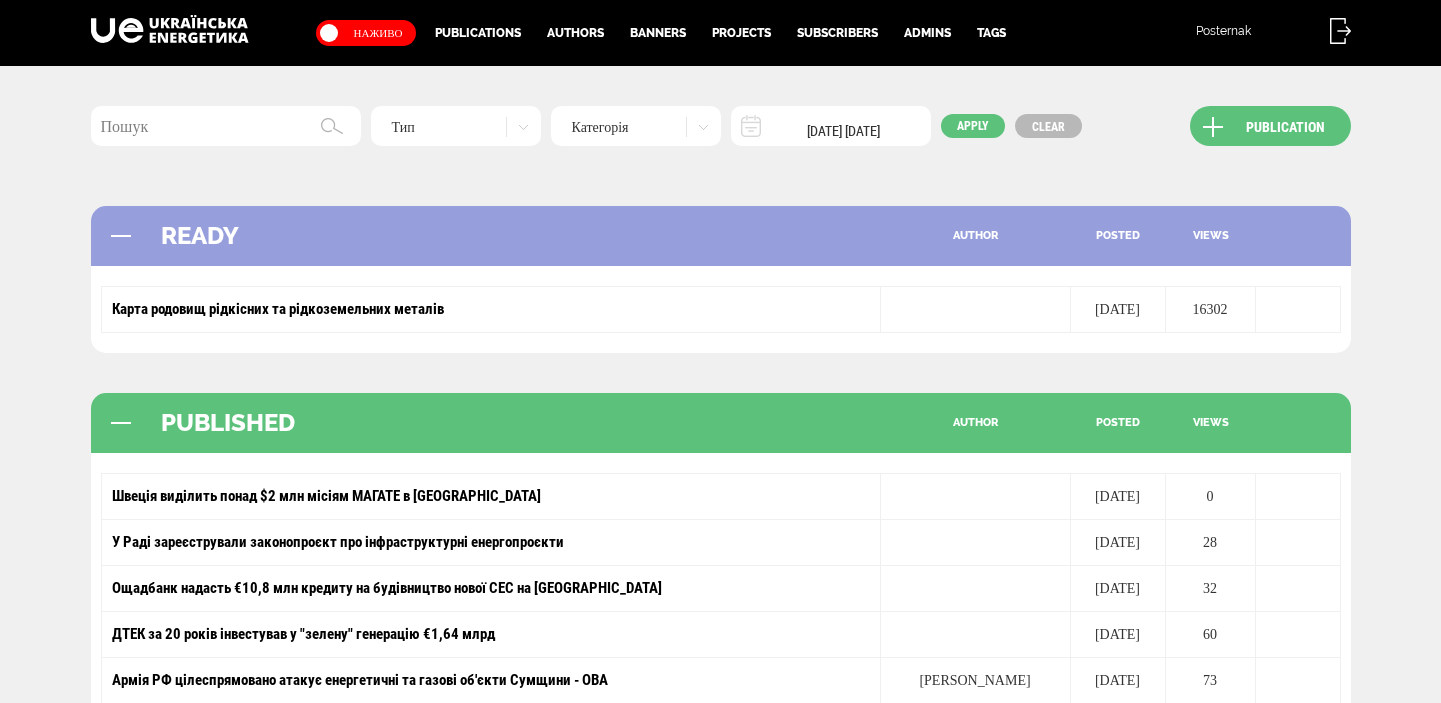 scroll, scrollTop: 0, scrollLeft: 0, axis: both 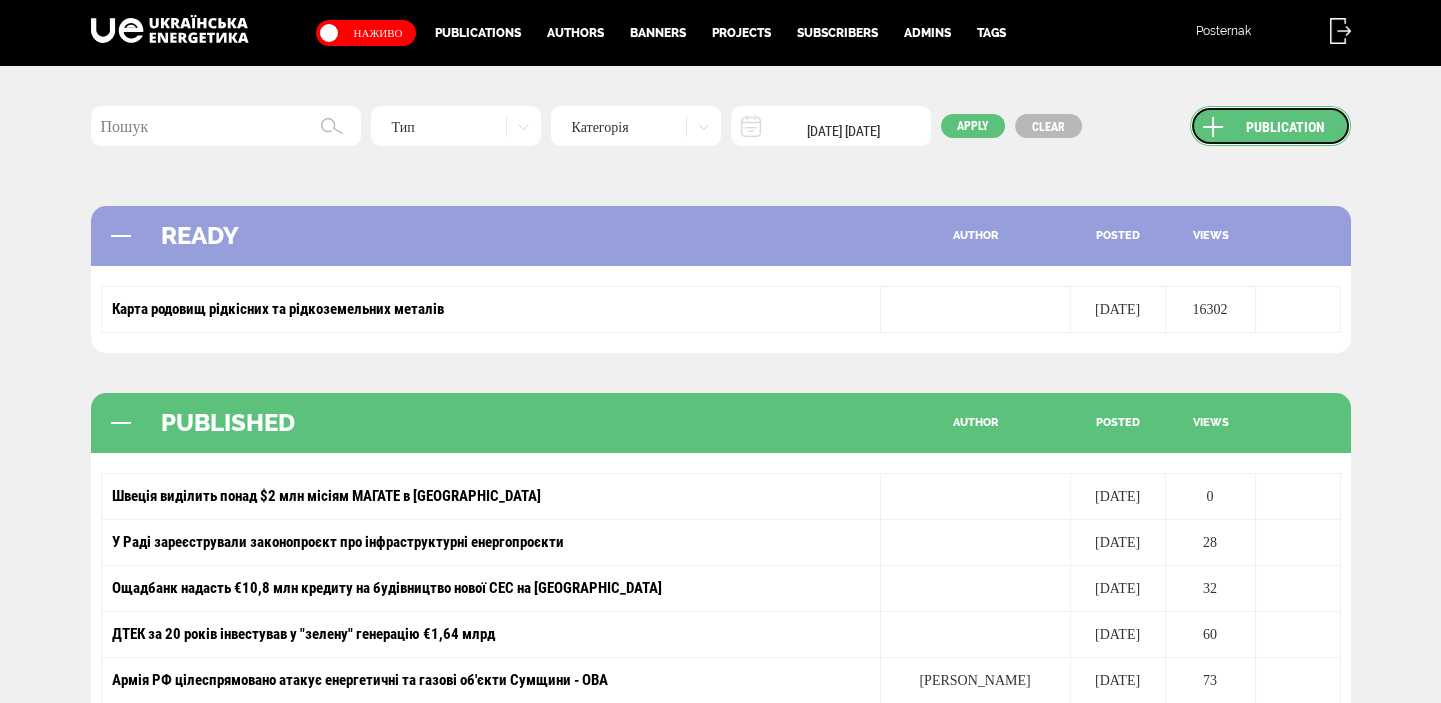 click on "Publication" at bounding box center (1270, 126) 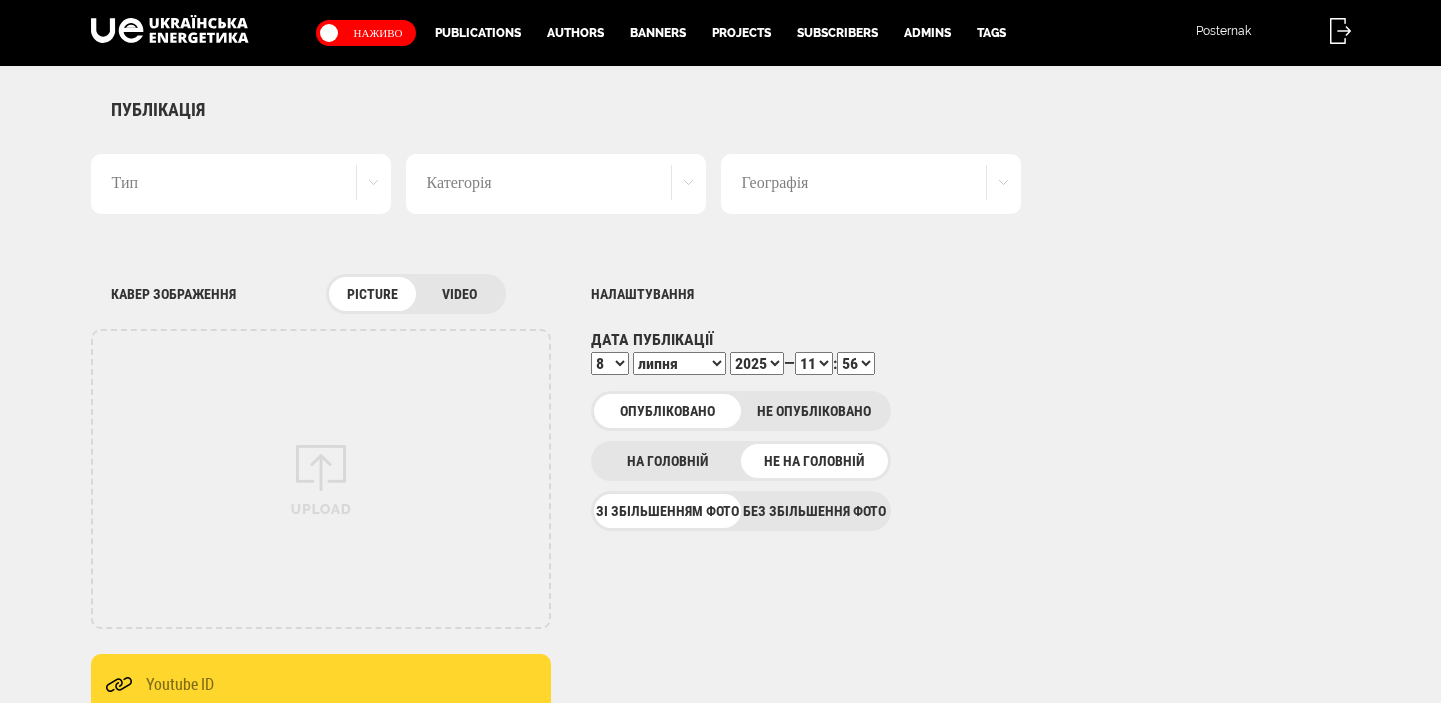 scroll, scrollTop: 0, scrollLeft: 0, axis: both 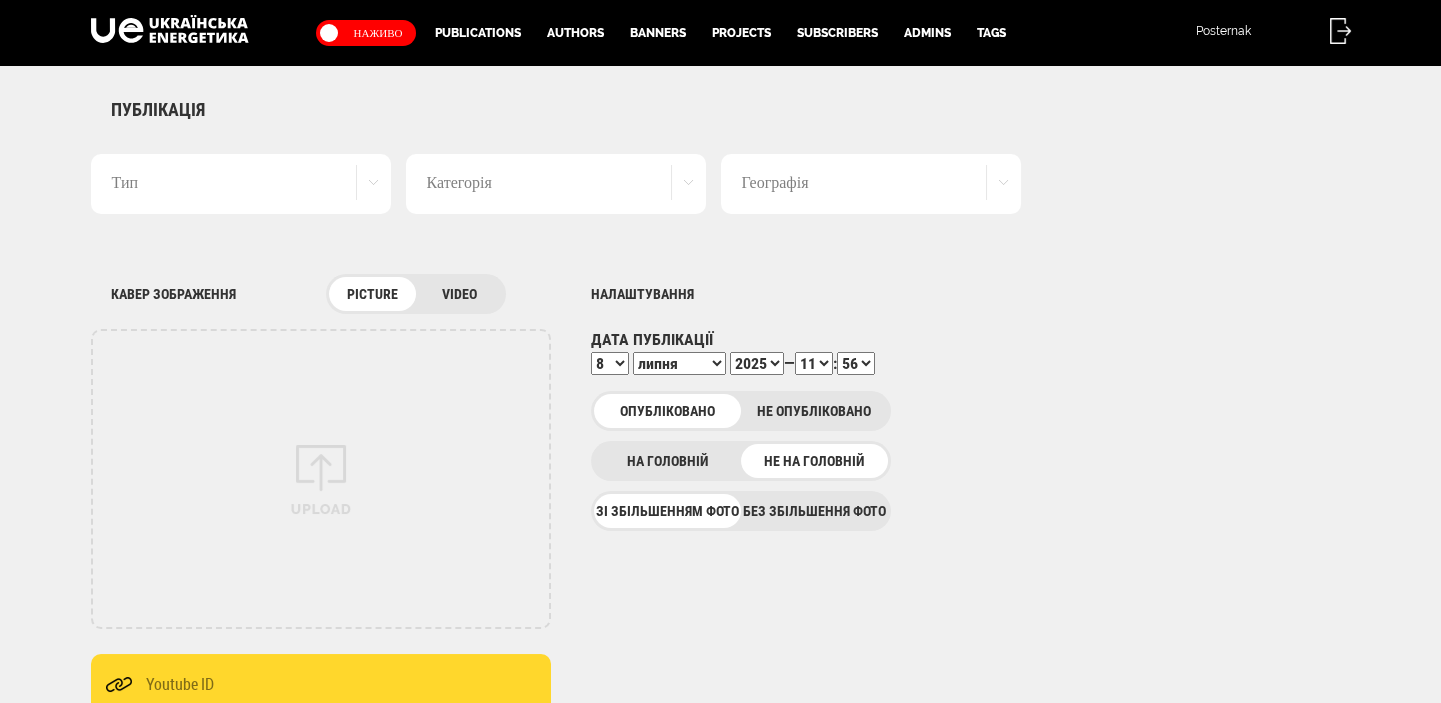 click on "Без збільшення фото" at bounding box center [814, 511] 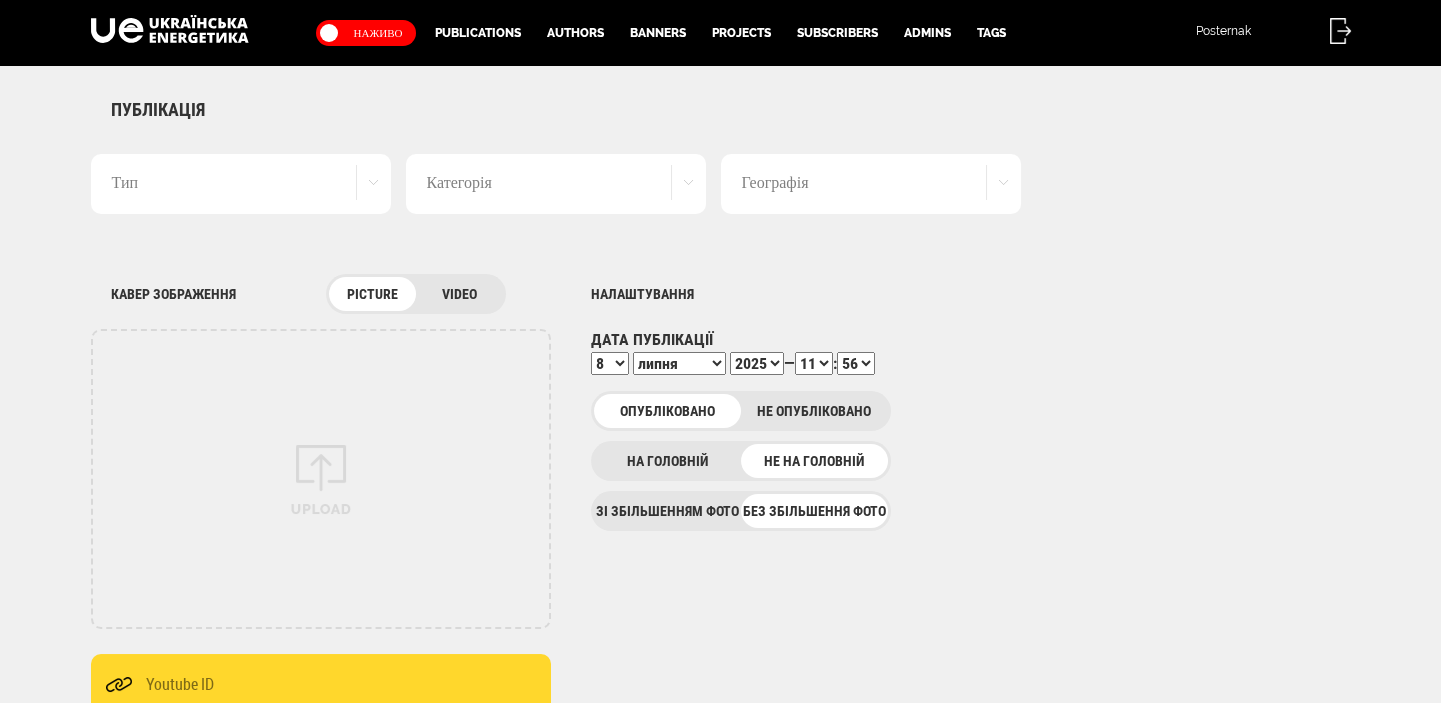 scroll, scrollTop: 0, scrollLeft: 0, axis: both 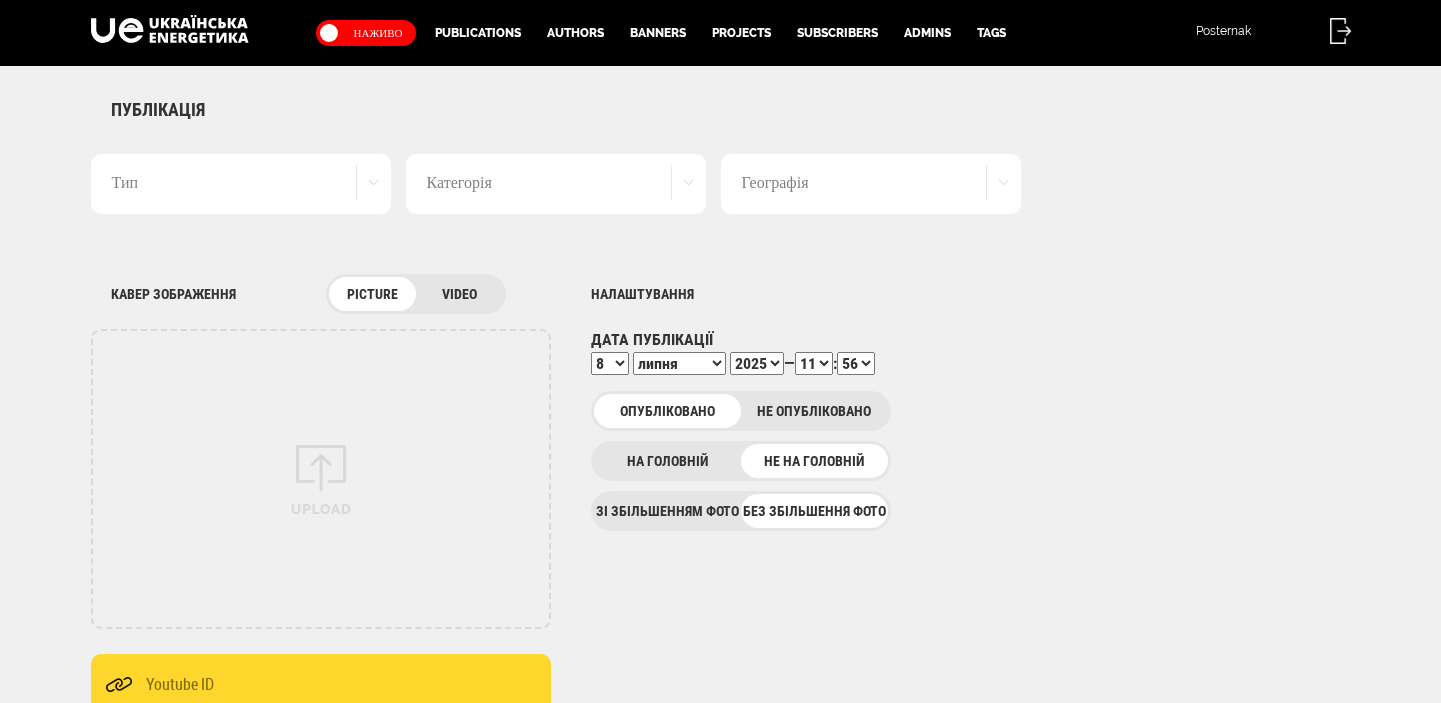 click on "Тип" at bounding box center [241, 184] 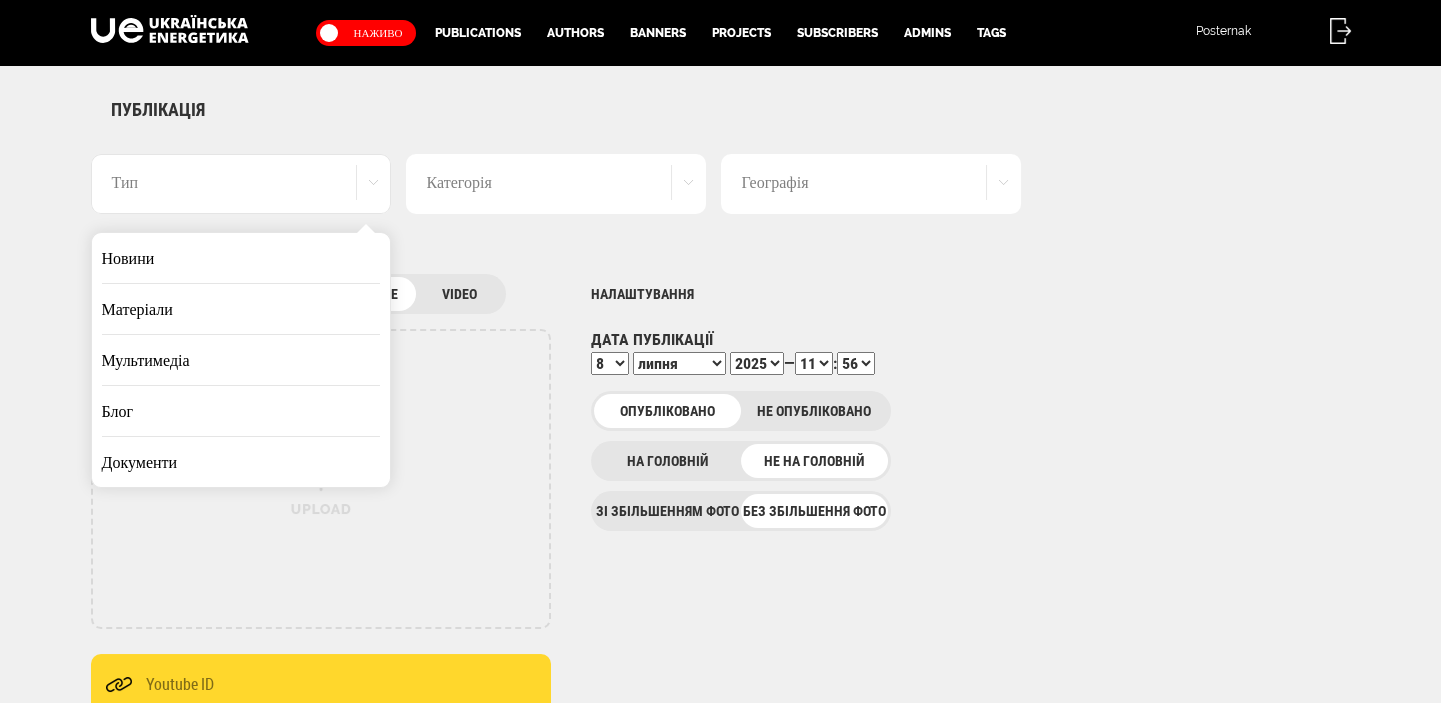 click on "Новини" at bounding box center (241, 258) 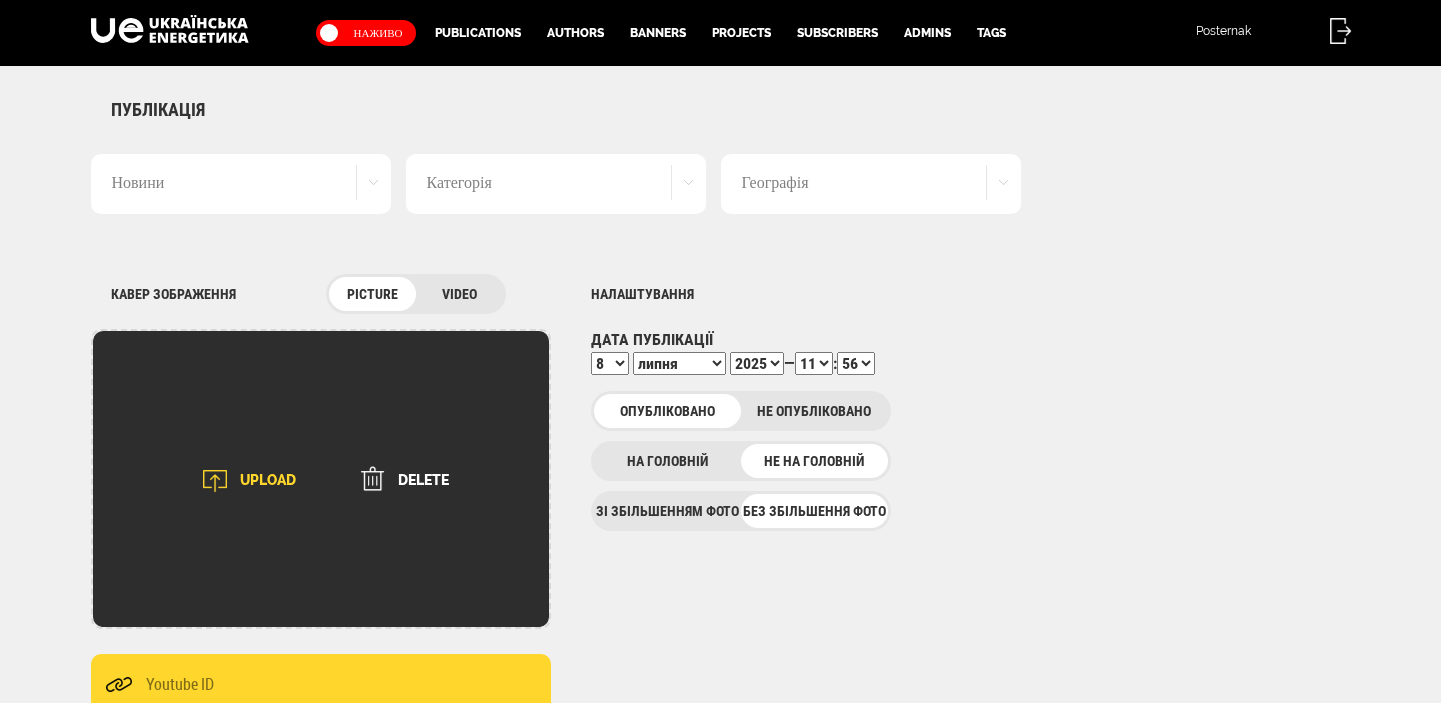 click at bounding box center [215, 481] 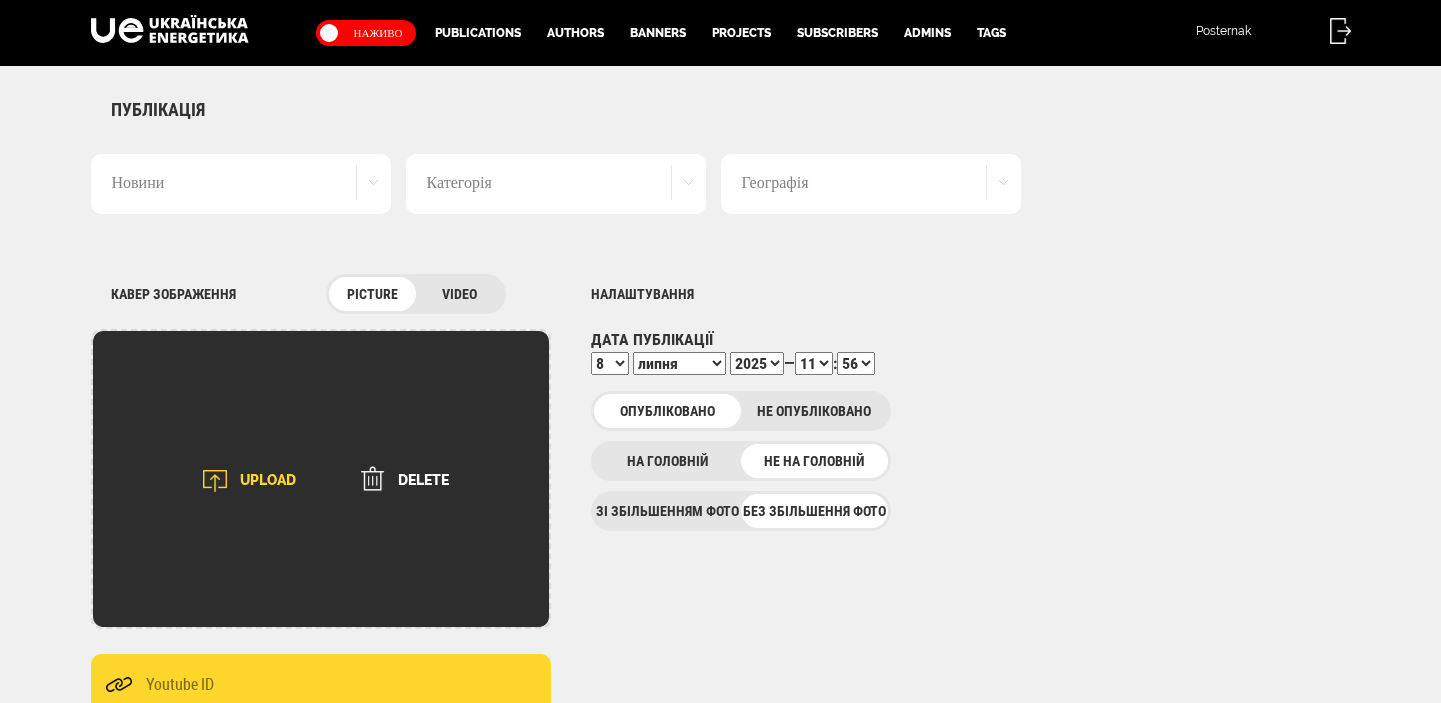 click at bounding box center [215, 481] 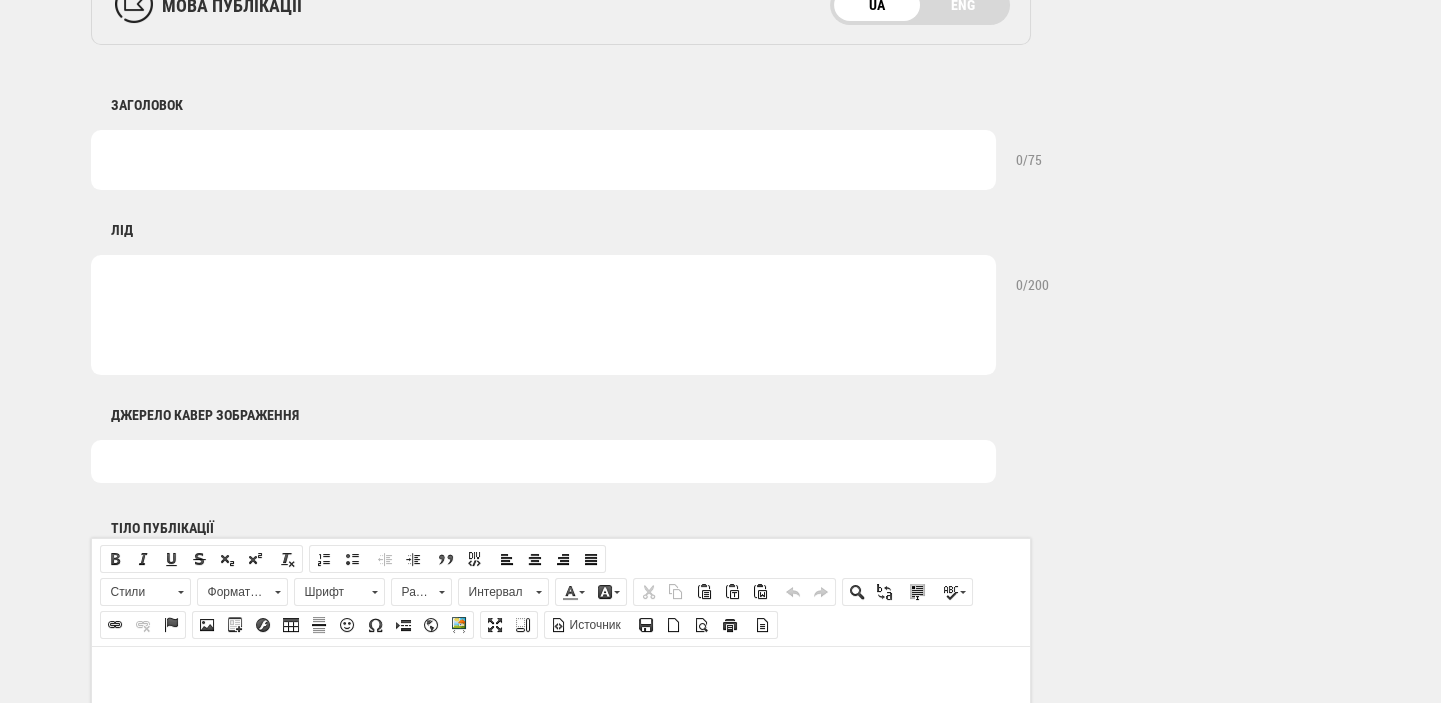 scroll, scrollTop: 848, scrollLeft: 0, axis: vertical 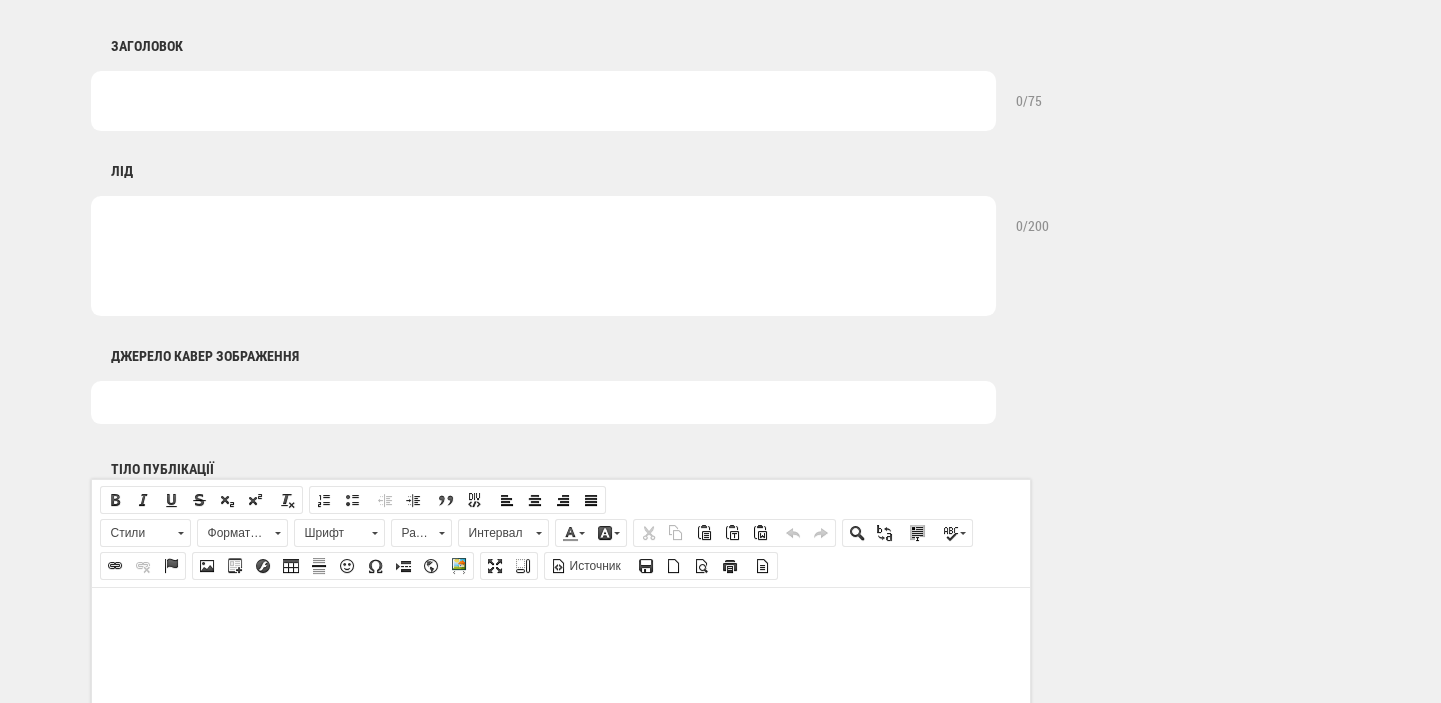 click at bounding box center (543, 402) 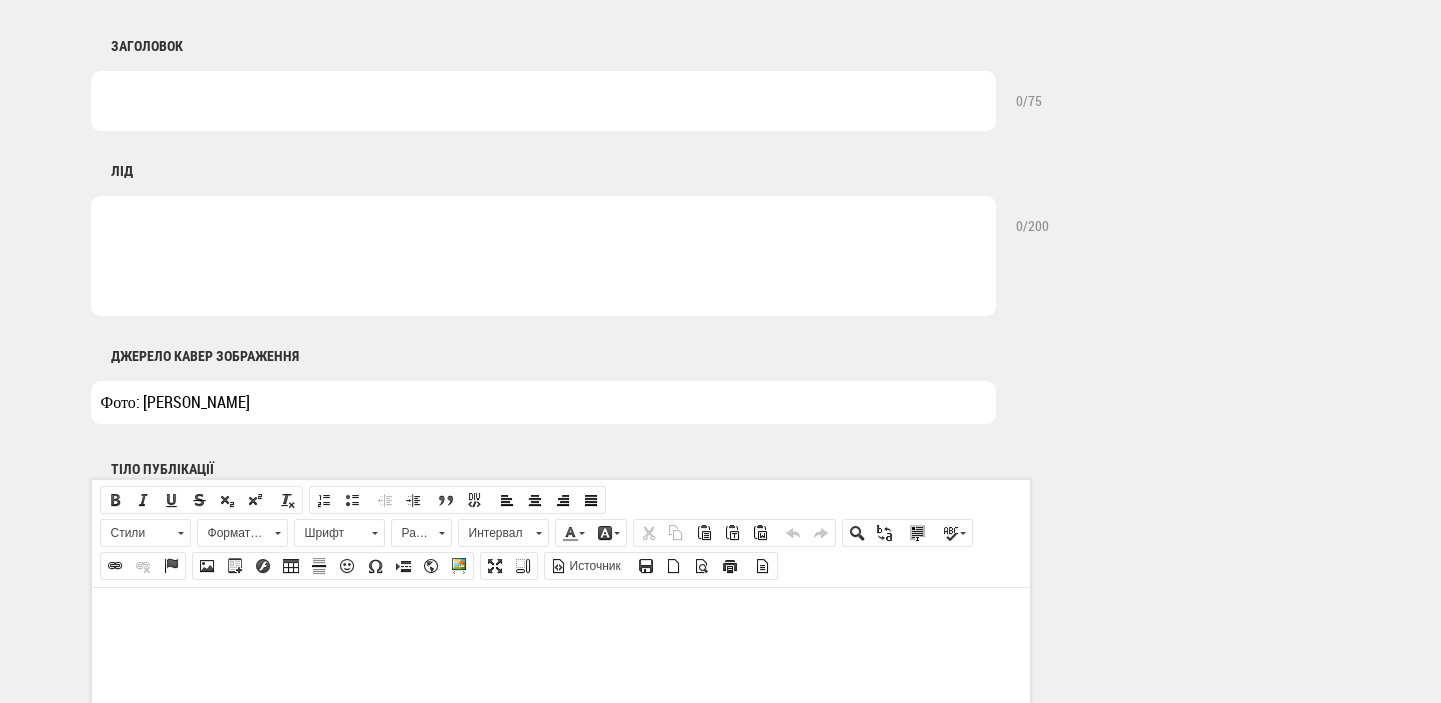 paste on "https://www.facebook.com/profile.php?id=61555244547834" 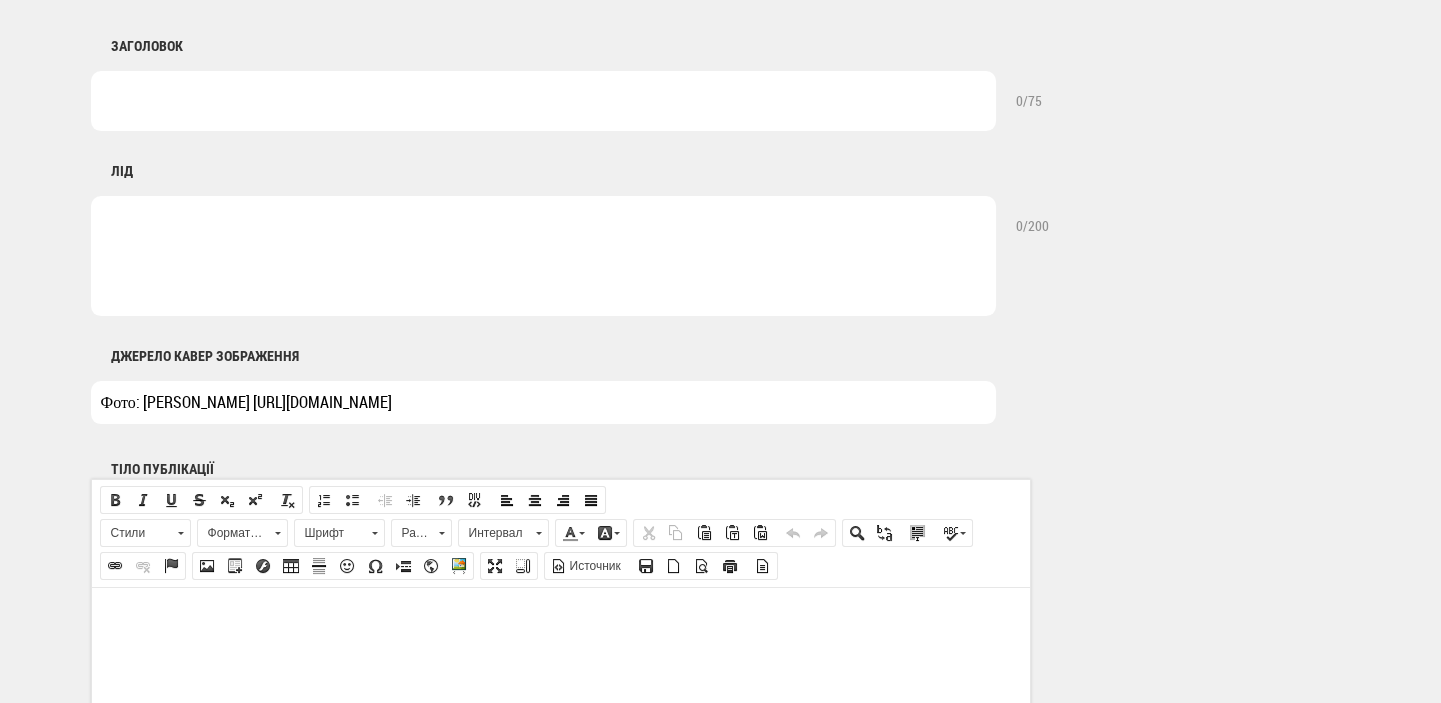 drag, startPoint x: 269, startPoint y: 400, endPoint x: 350, endPoint y: 398, distance: 81.02469 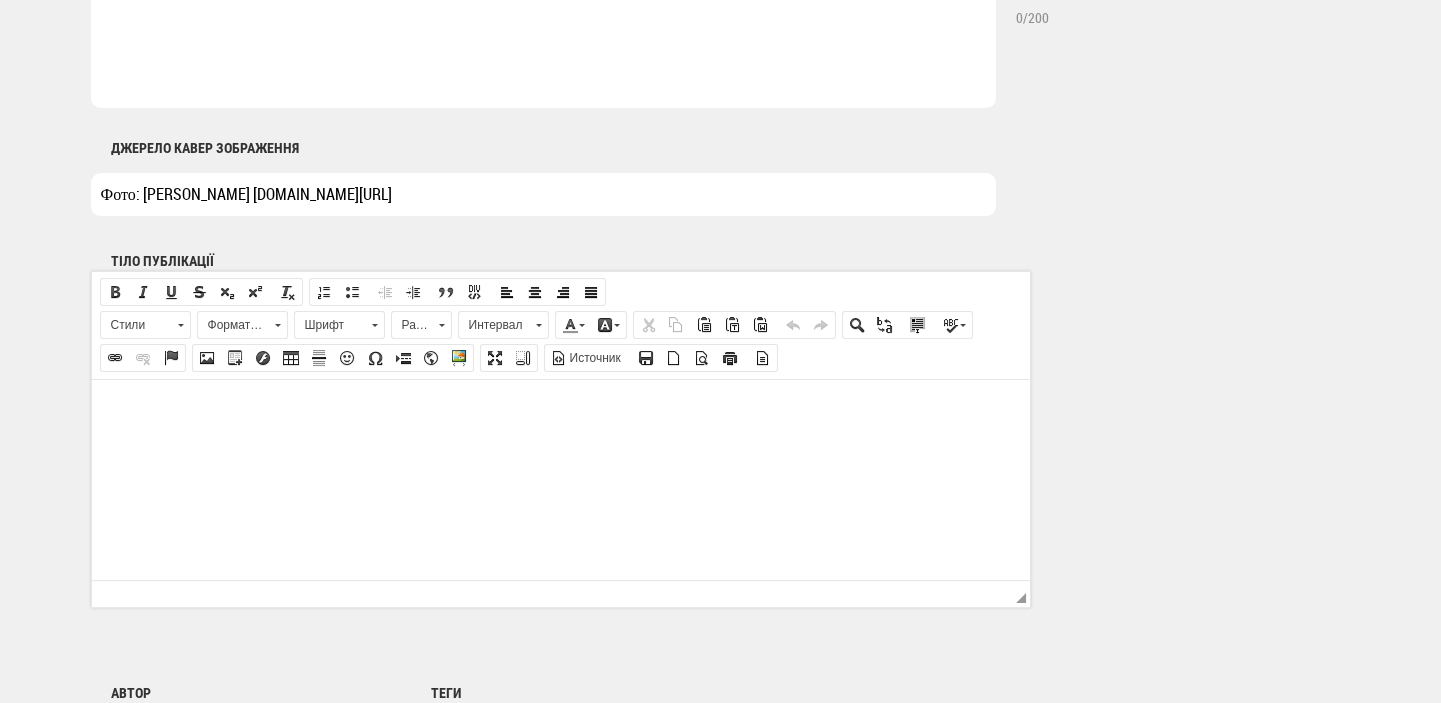 scroll, scrollTop: 1060, scrollLeft: 0, axis: vertical 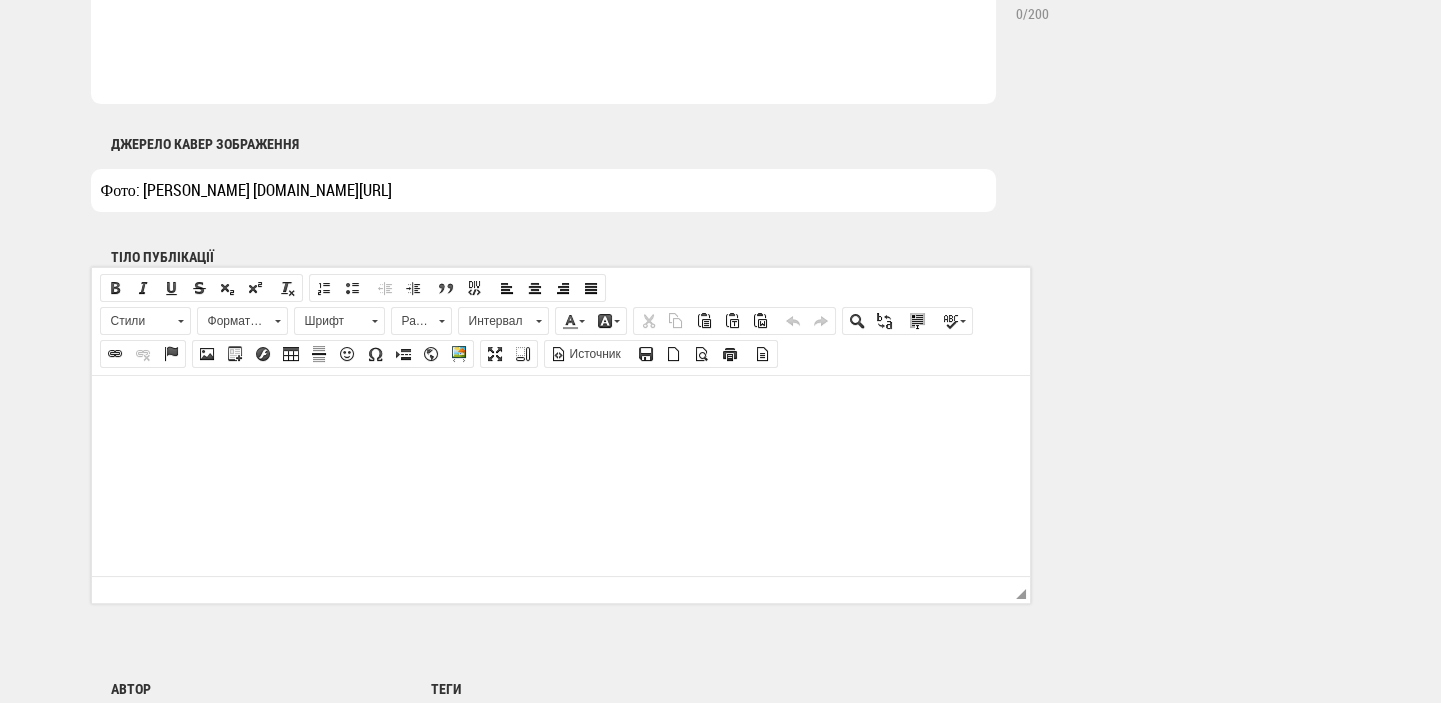 type on "Фото: Олександр Коваль facebook.com/profile.php?id=61555244547834" 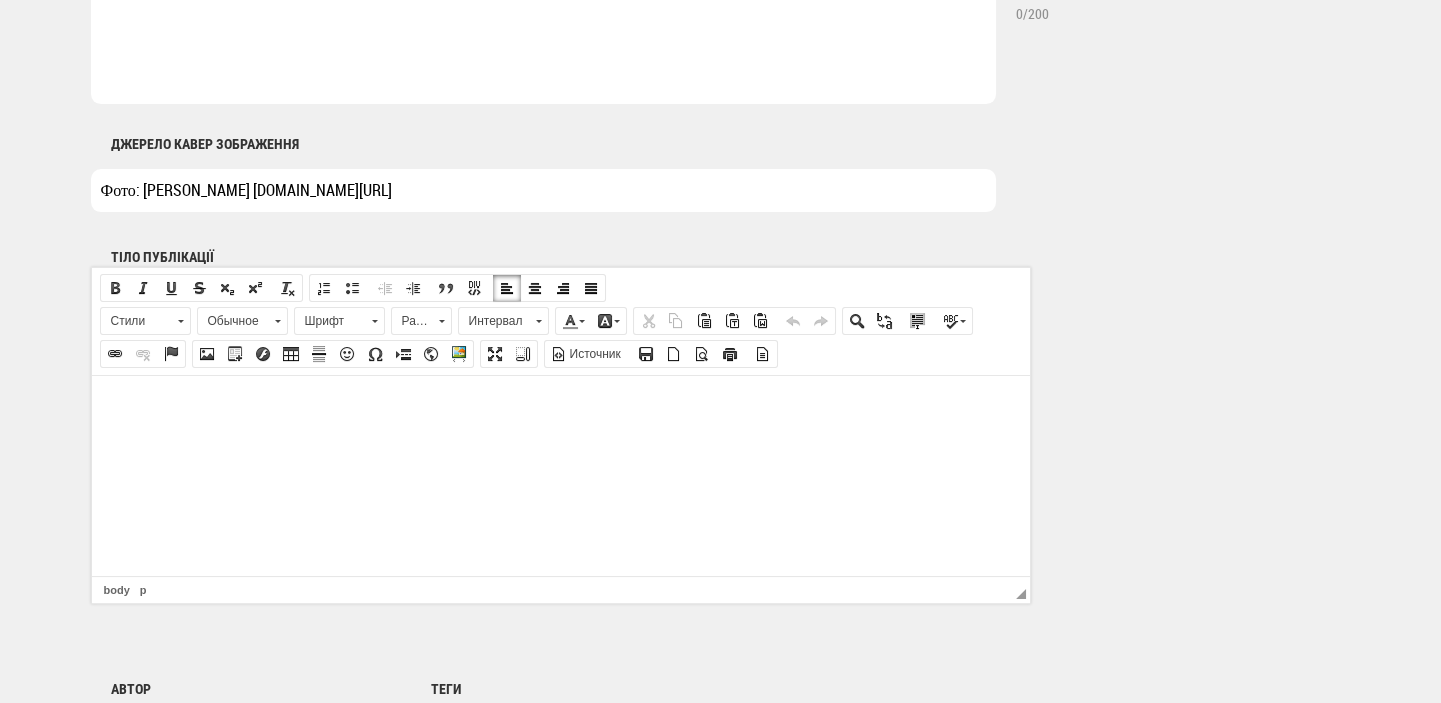 click at bounding box center (560, 405) 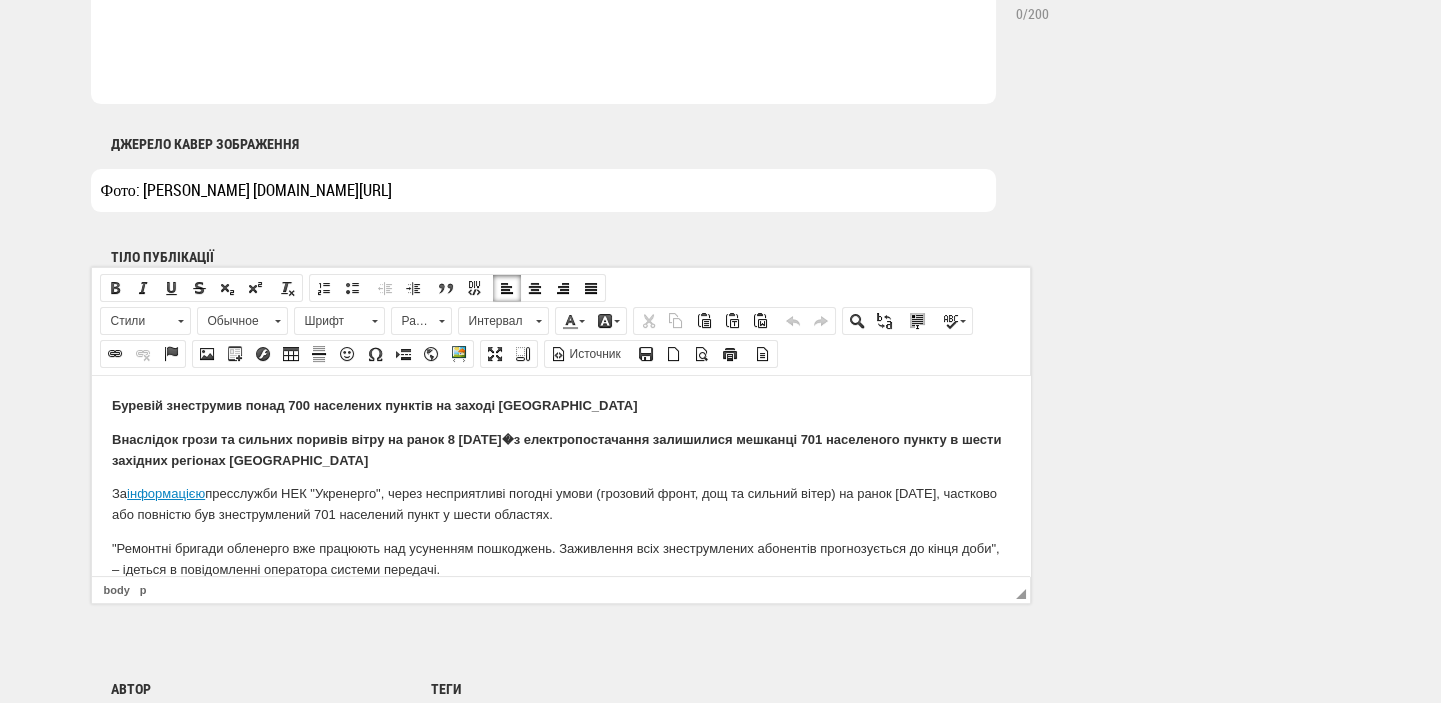 scroll, scrollTop: 757, scrollLeft: 0, axis: vertical 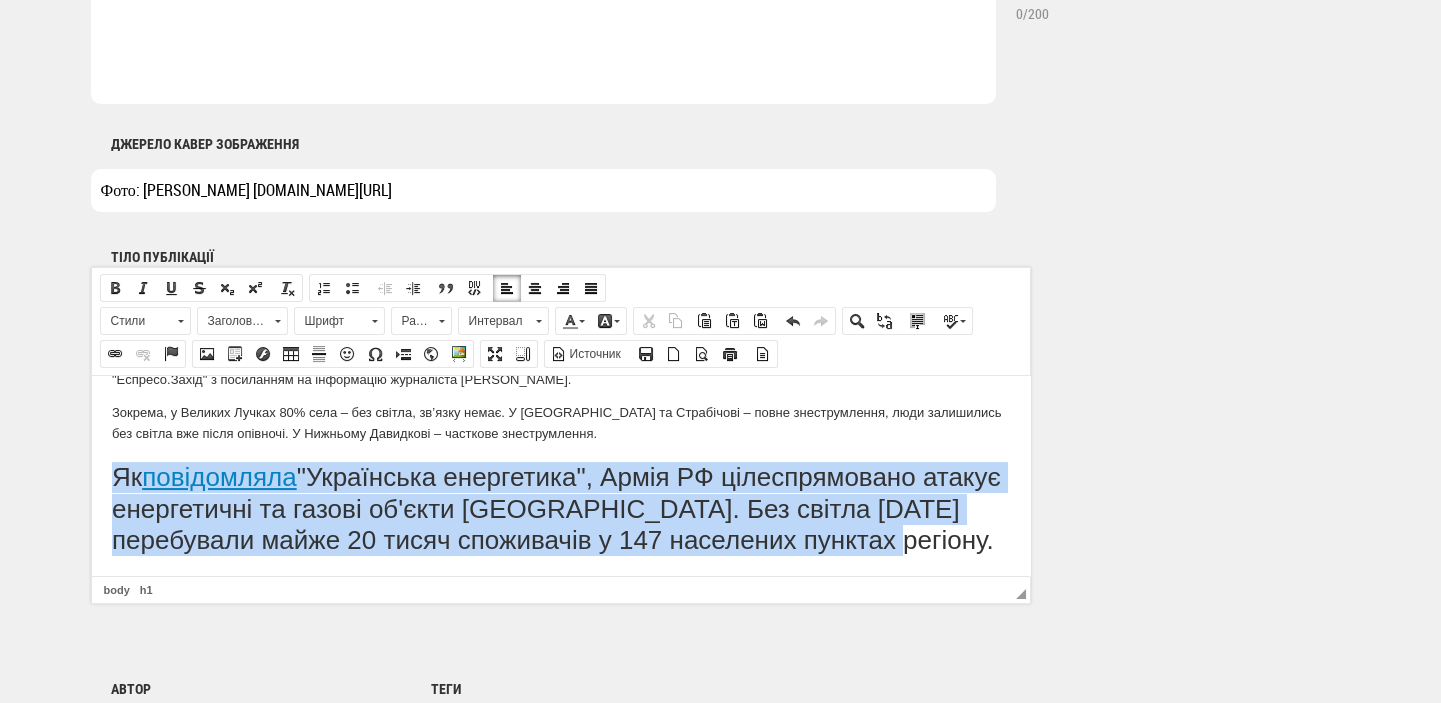 drag, startPoint x: 113, startPoint y: 480, endPoint x: 907, endPoint y: 518, distance: 794.9088 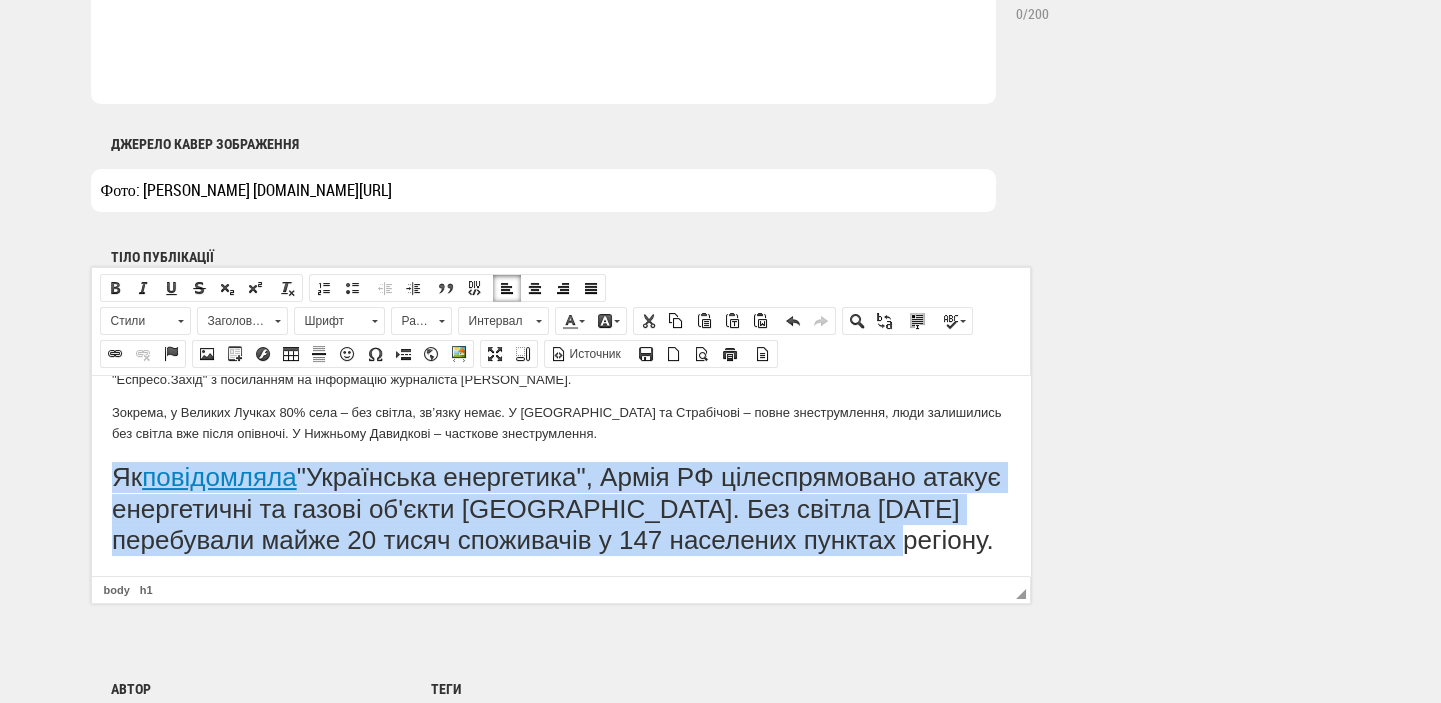 click on "Заголовок 1" at bounding box center (233, 321) 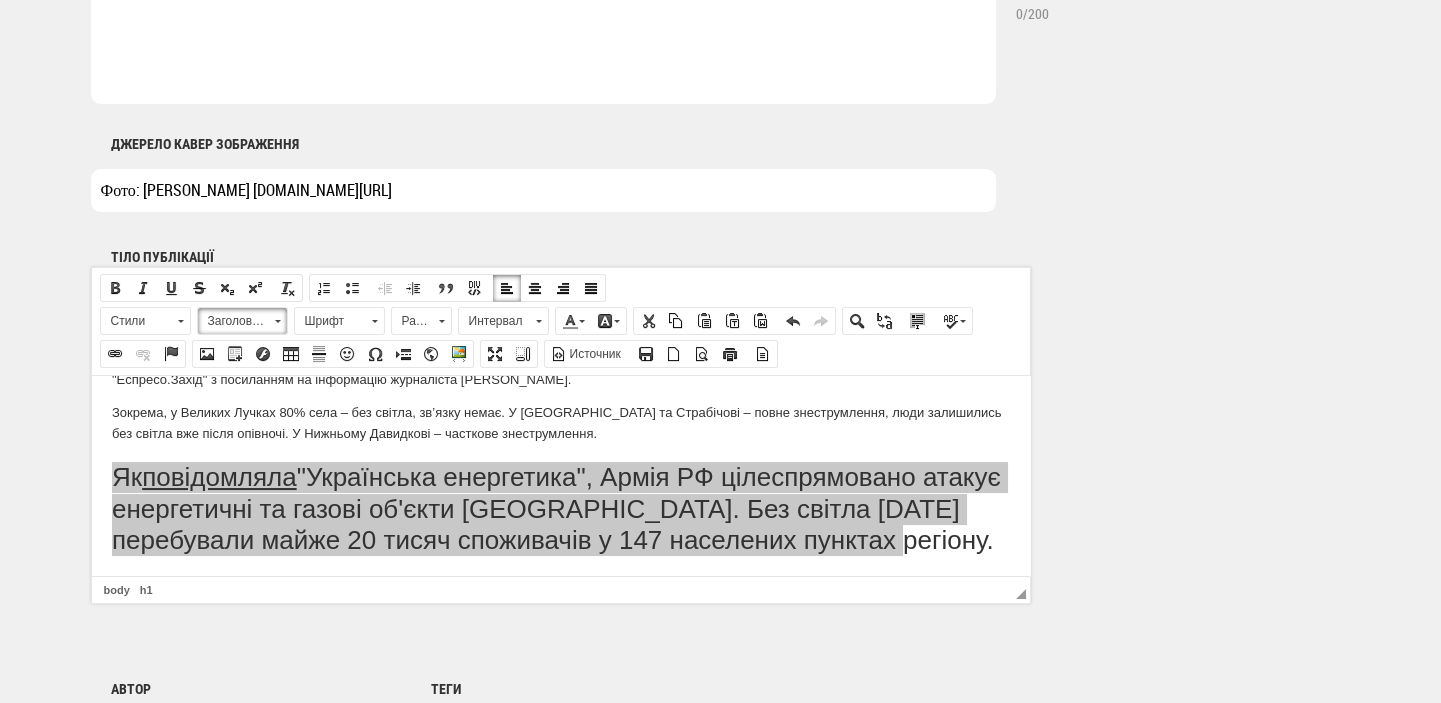scroll, scrollTop: 0, scrollLeft: 0, axis: both 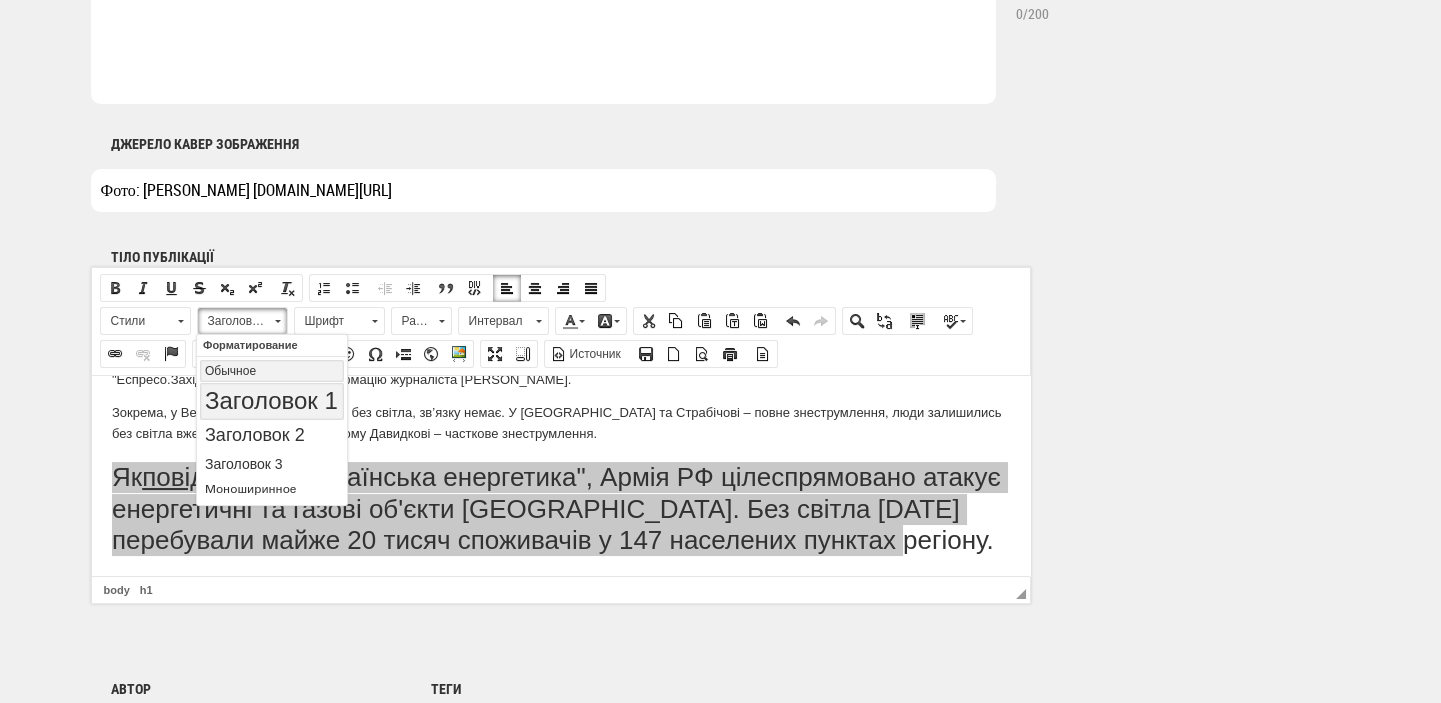 click on "Обычное" at bounding box center [272, 370] 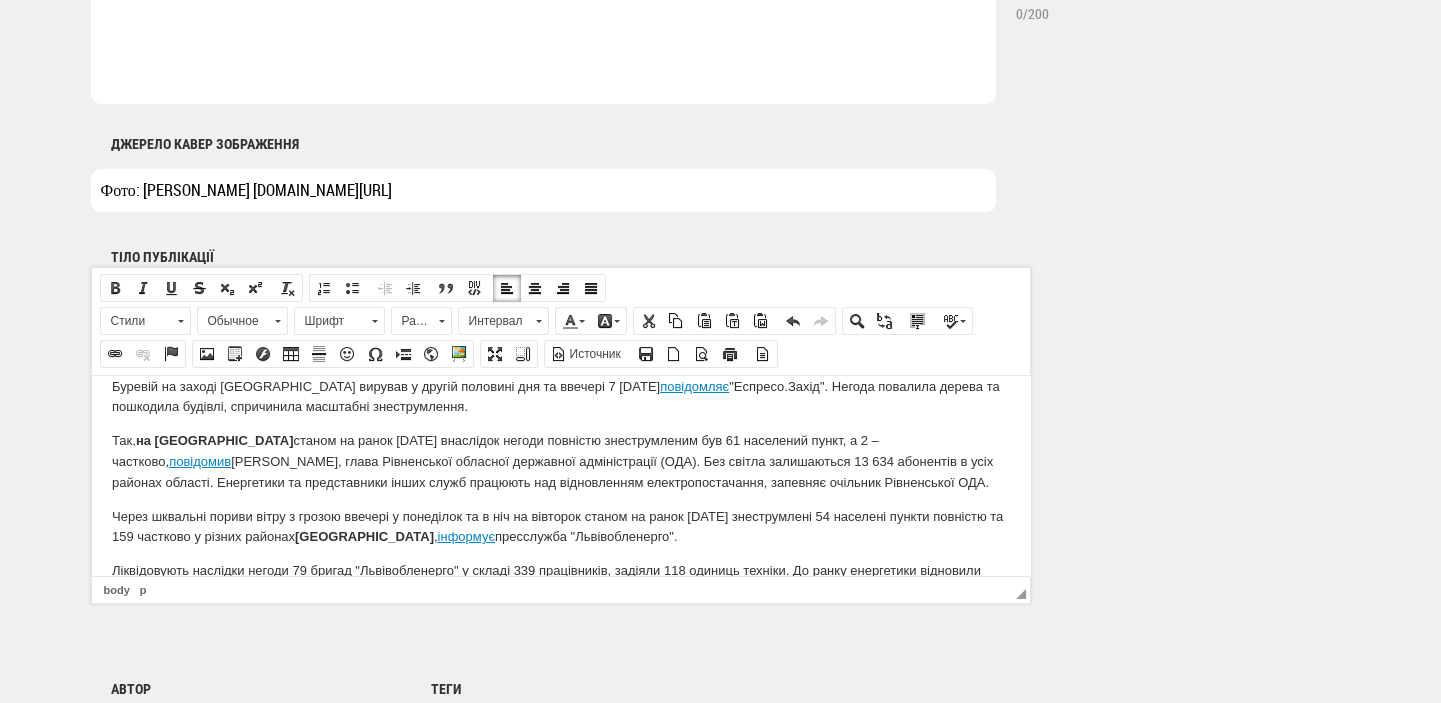 scroll, scrollTop: 0, scrollLeft: 0, axis: both 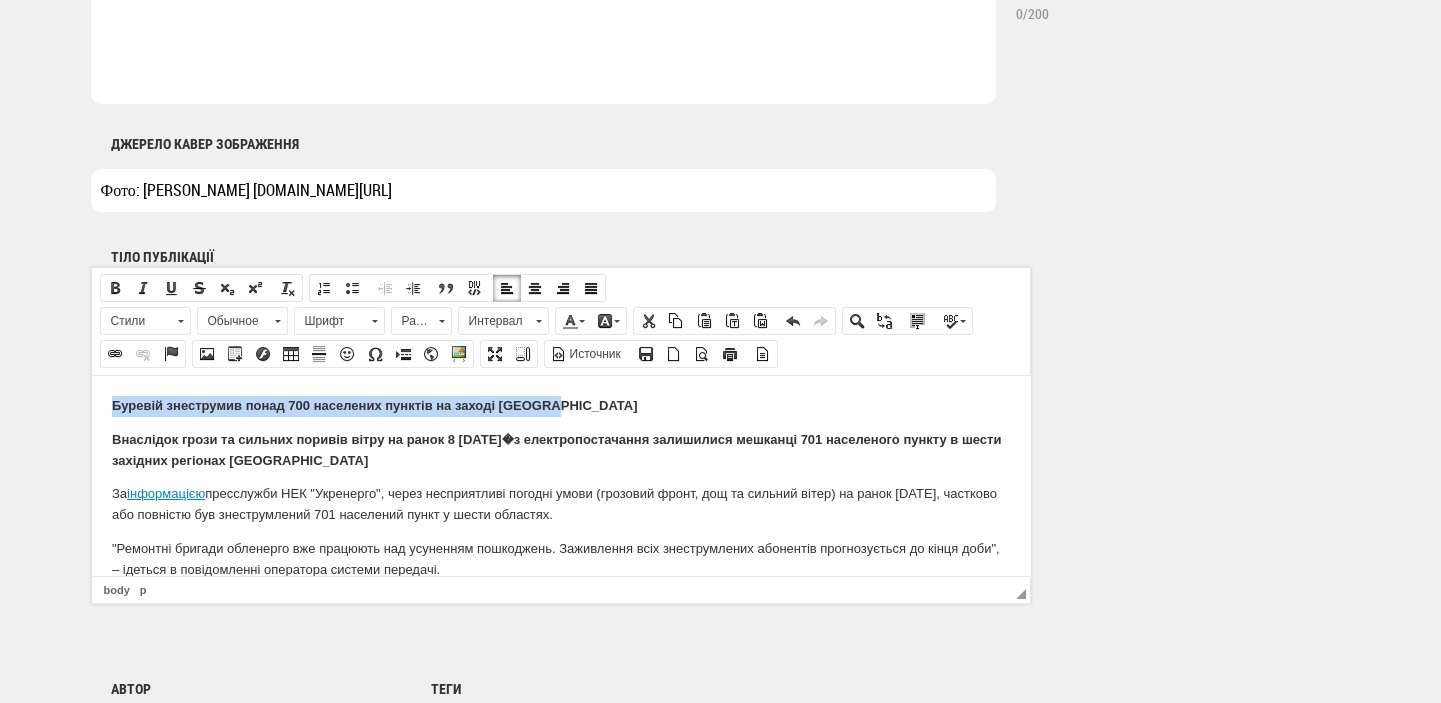 drag, startPoint x: 554, startPoint y: 399, endPoint x: 91, endPoint y: 387, distance: 463.1555 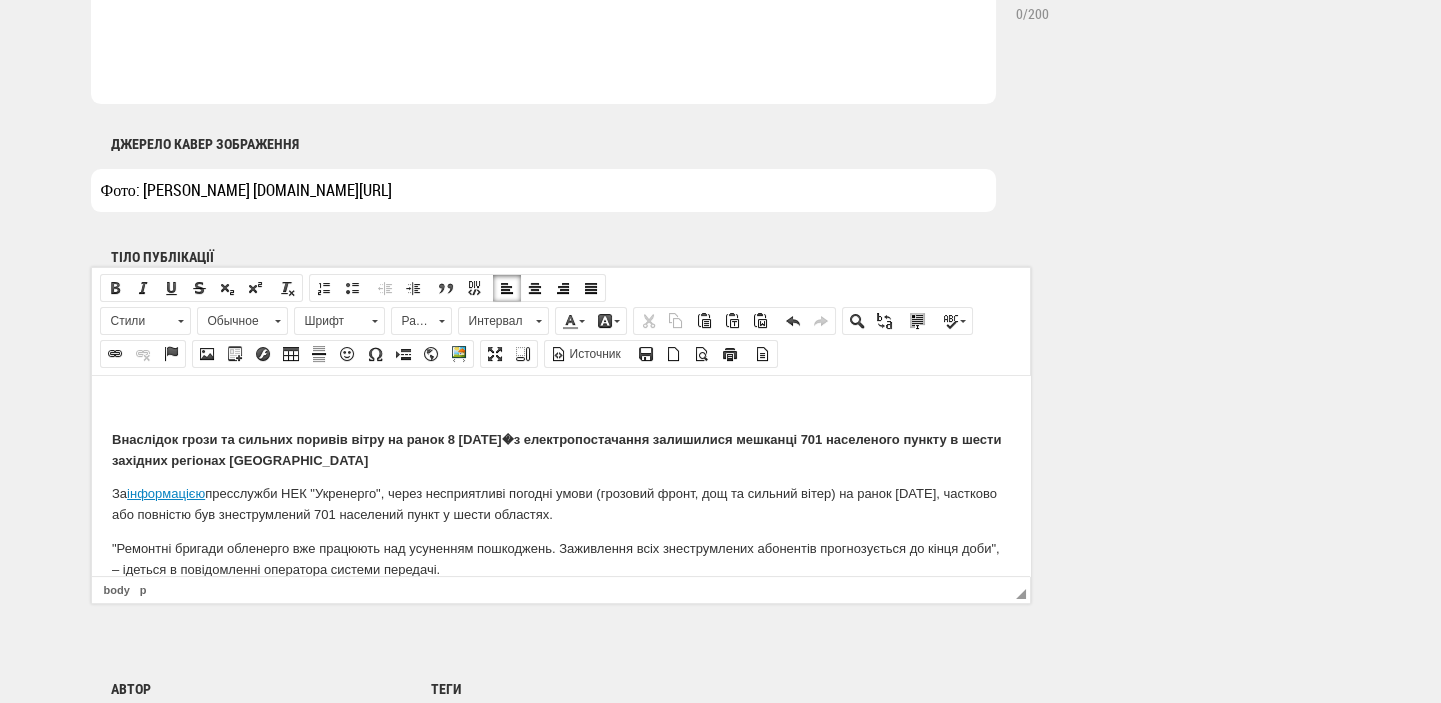 scroll, scrollTop: 636, scrollLeft: 0, axis: vertical 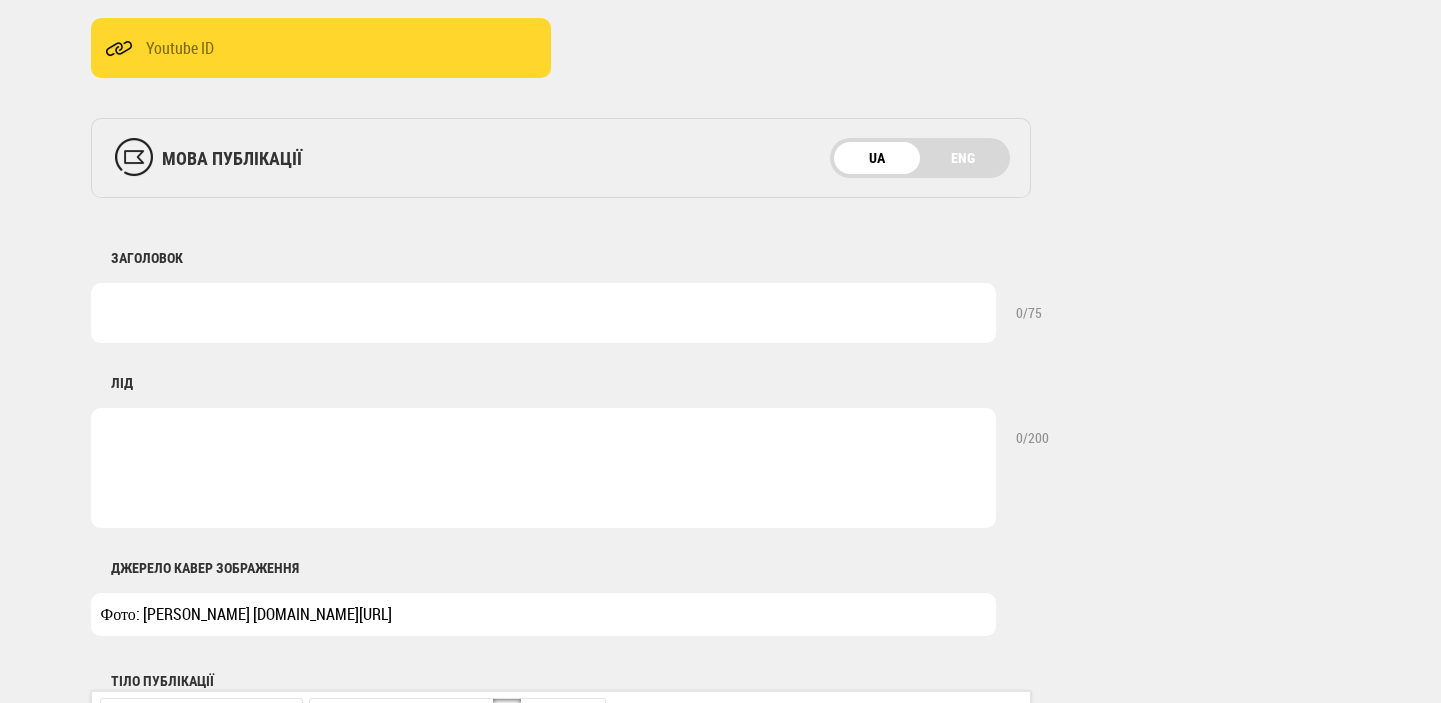 click at bounding box center [543, 313] 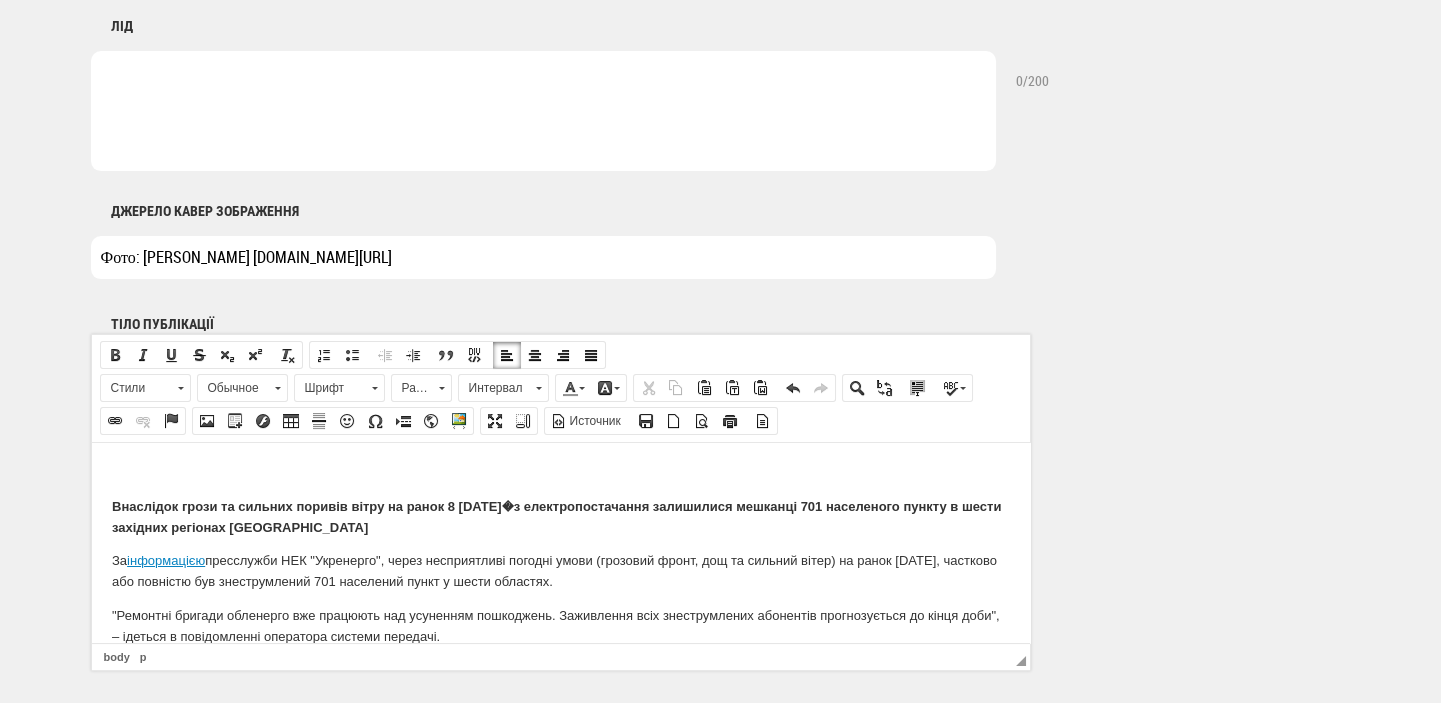 scroll, scrollTop: 1060, scrollLeft: 0, axis: vertical 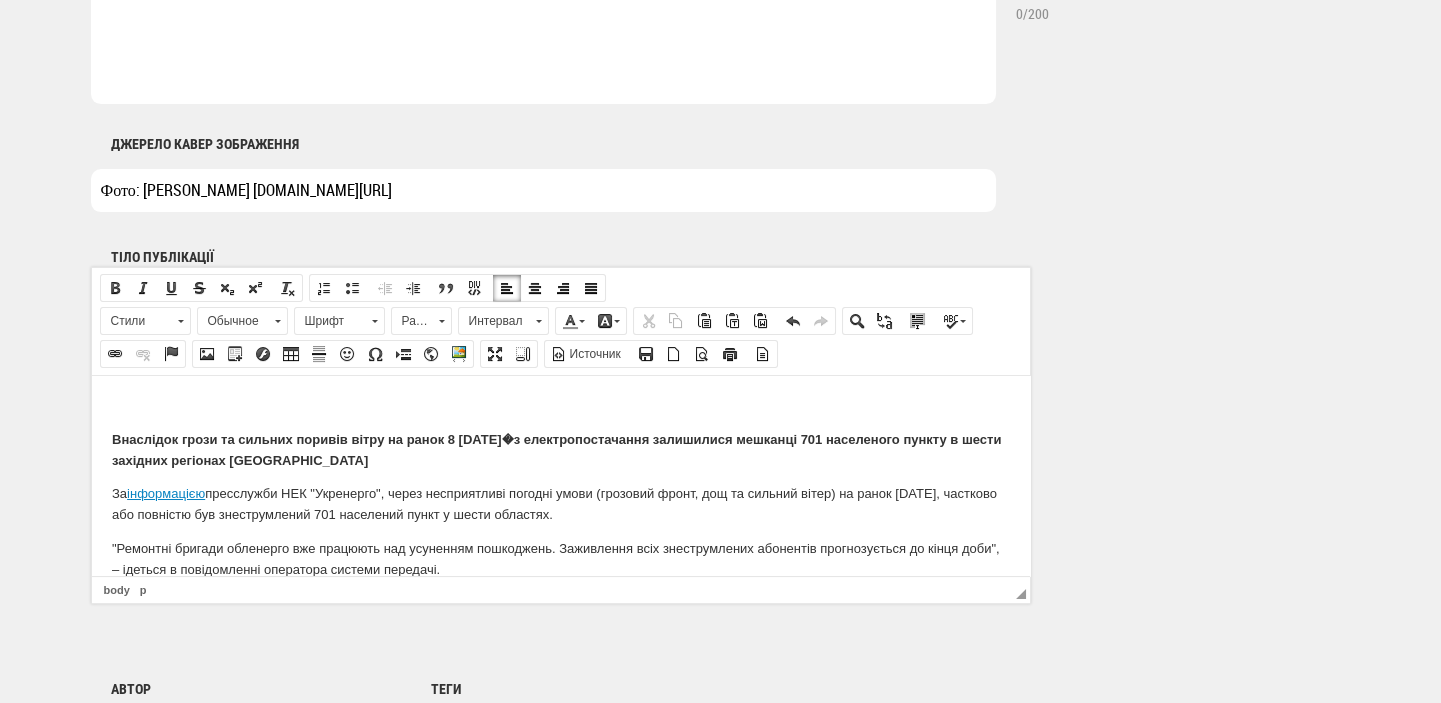 type on "Буревій знеструмив понад 700 населених пунктів на заході [GEOGRAPHIC_DATA]" 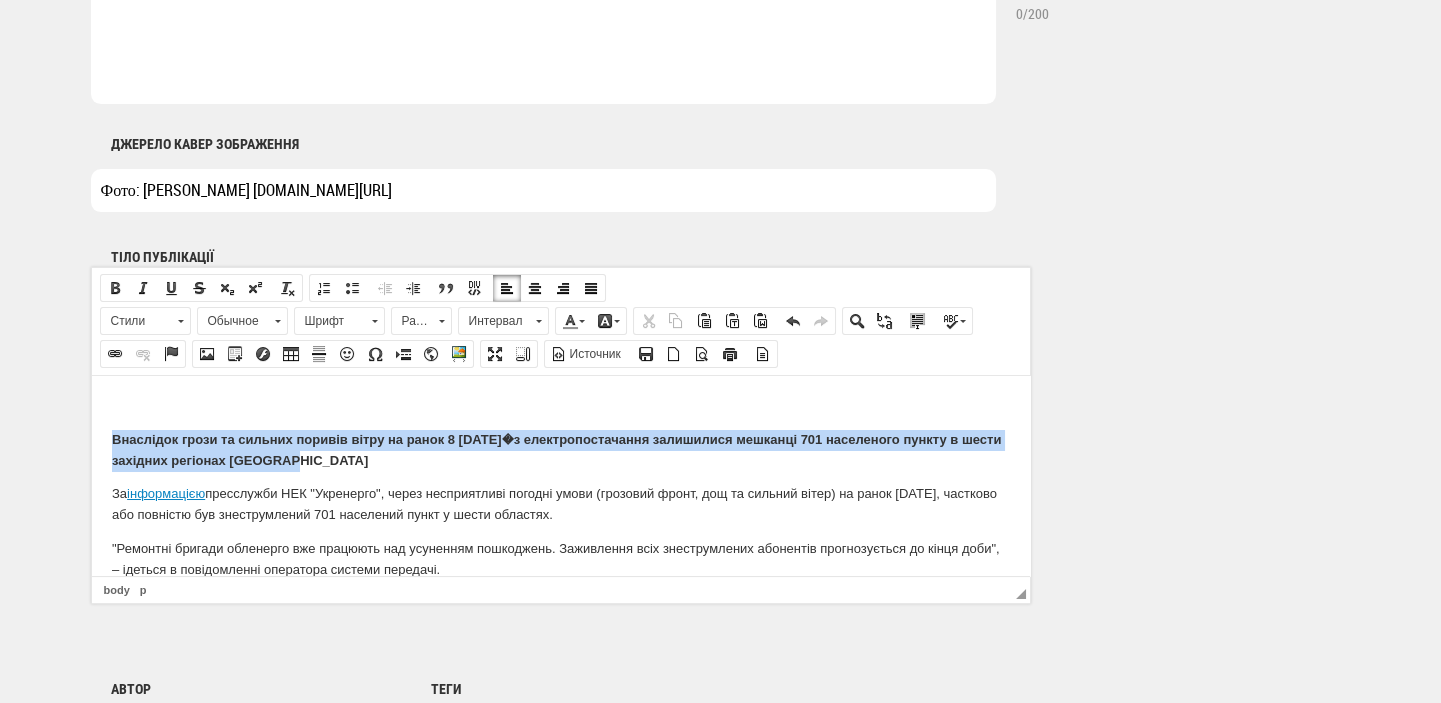 drag, startPoint x: 337, startPoint y: 457, endPoint x: 94, endPoint y: 439, distance: 243.66576 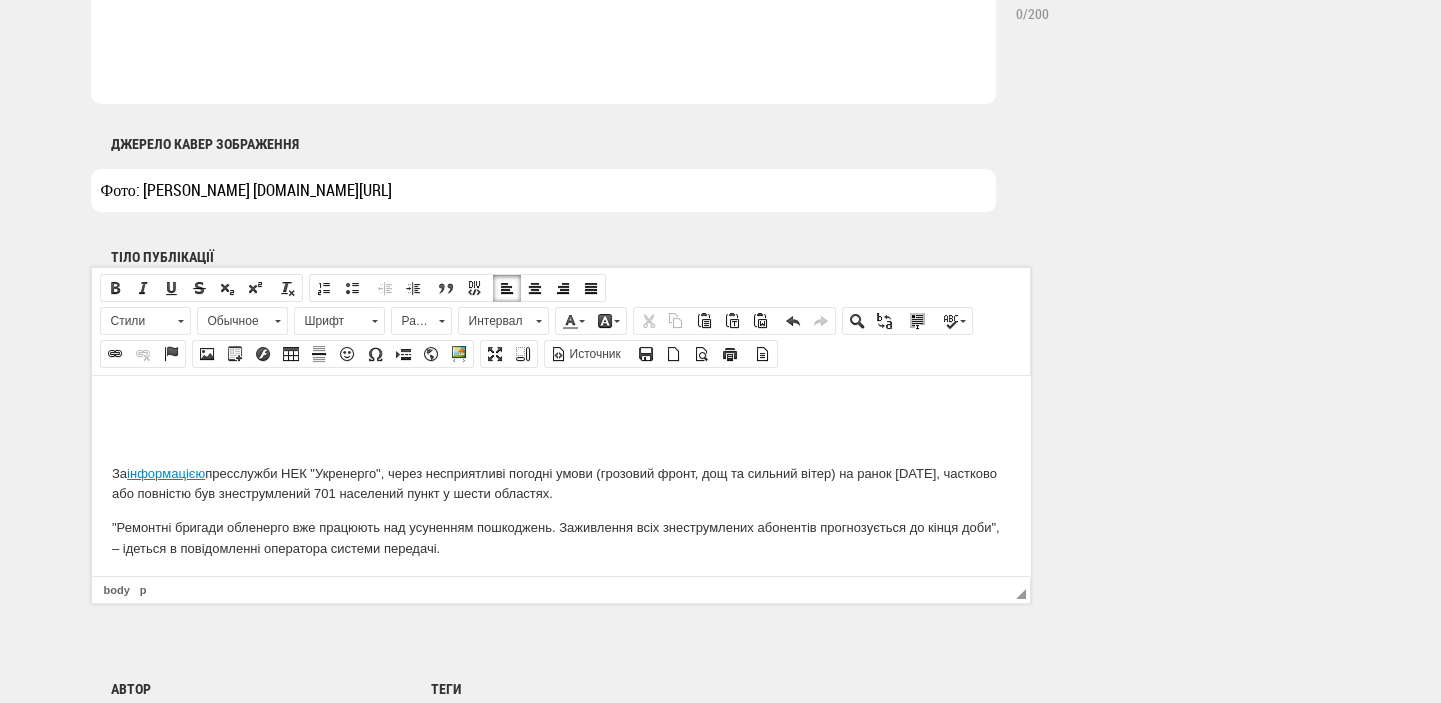 scroll, scrollTop: 848, scrollLeft: 0, axis: vertical 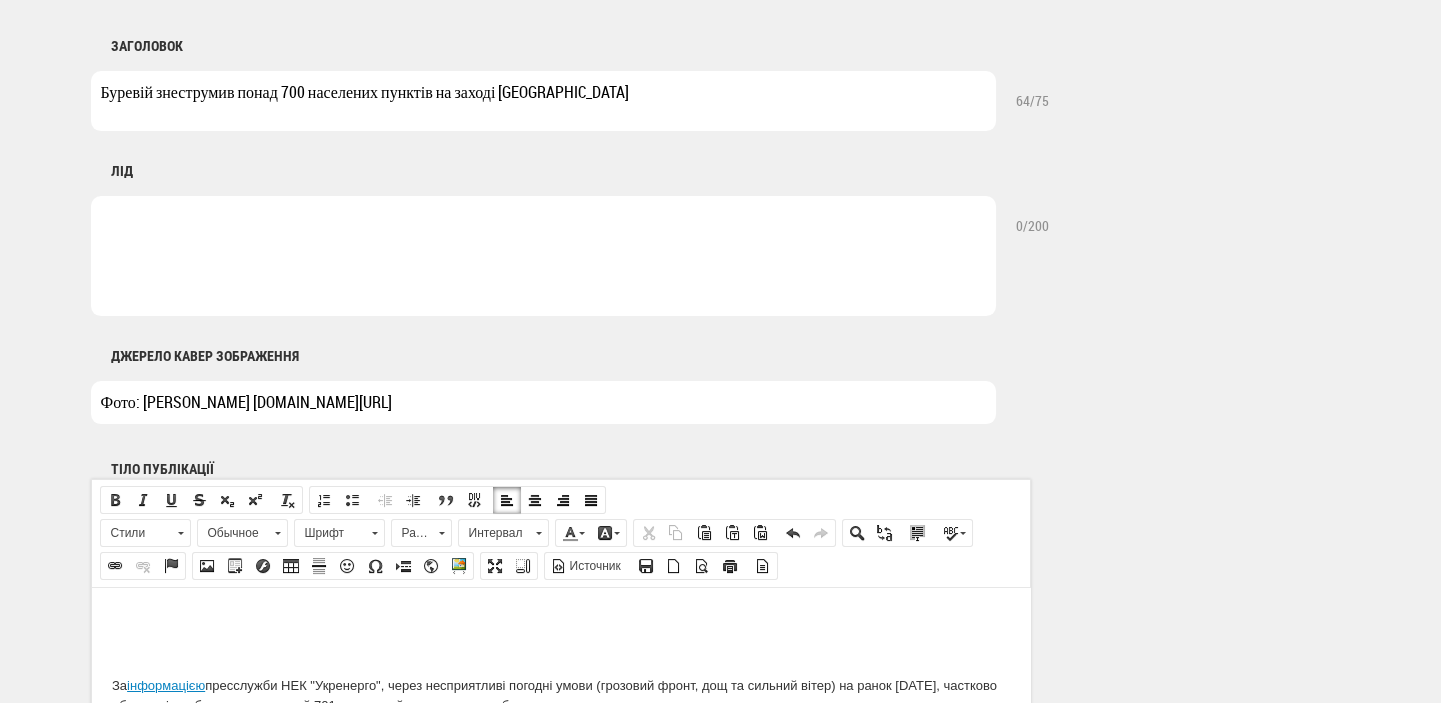 click at bounding box center [543, 256] 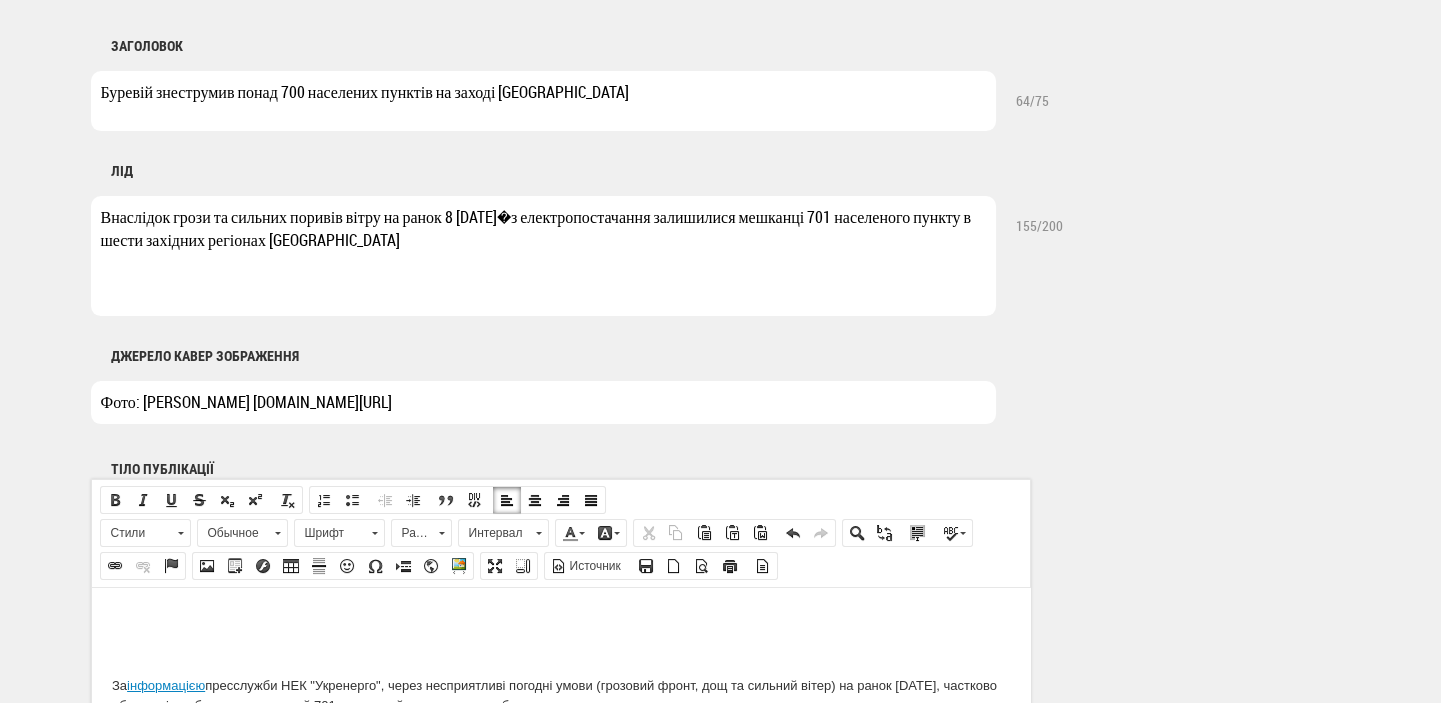 type on "Внаслідок грози та сильних поривів вітру на ранок 8 липня без електропостачання залишилися мешканці 701 населеного пункту в шести західних регіонах України" 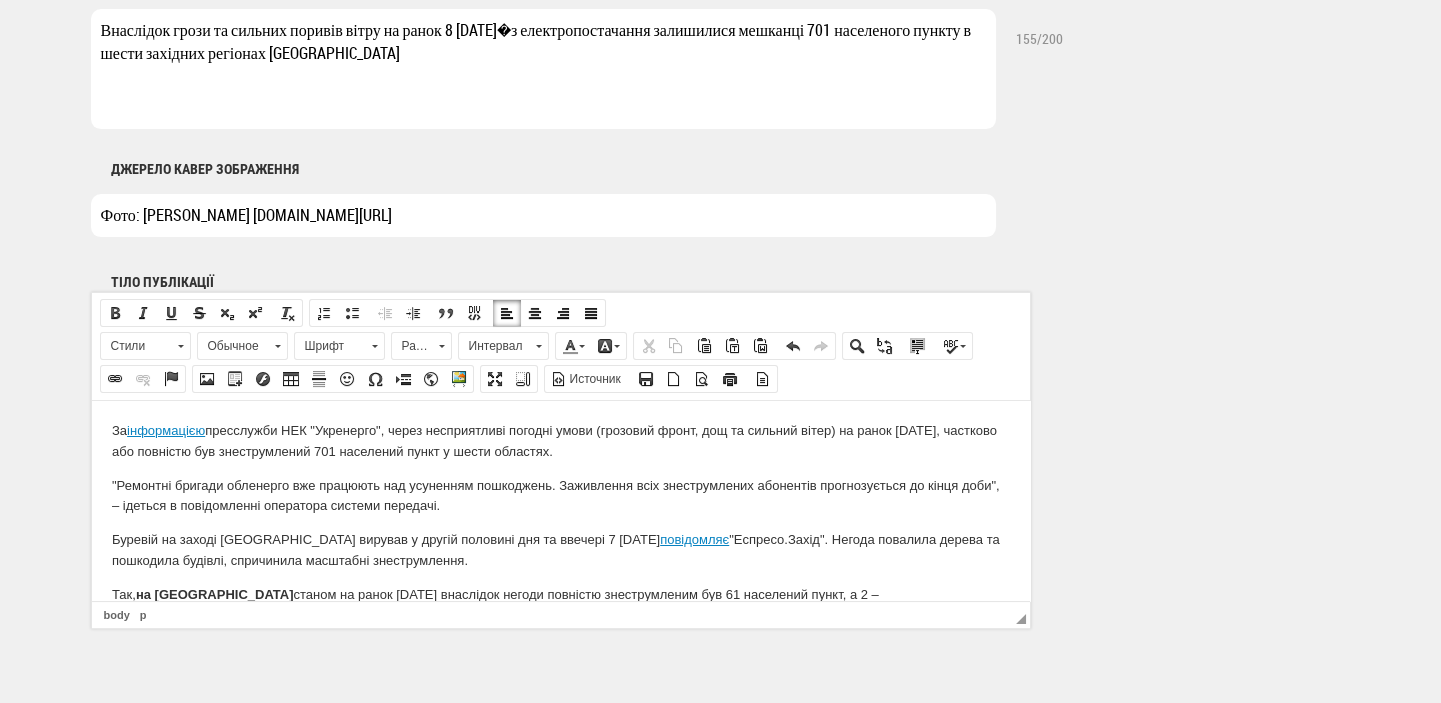 scroll, scrollTop: 1060, scrollLeft: 0, axis: vertical 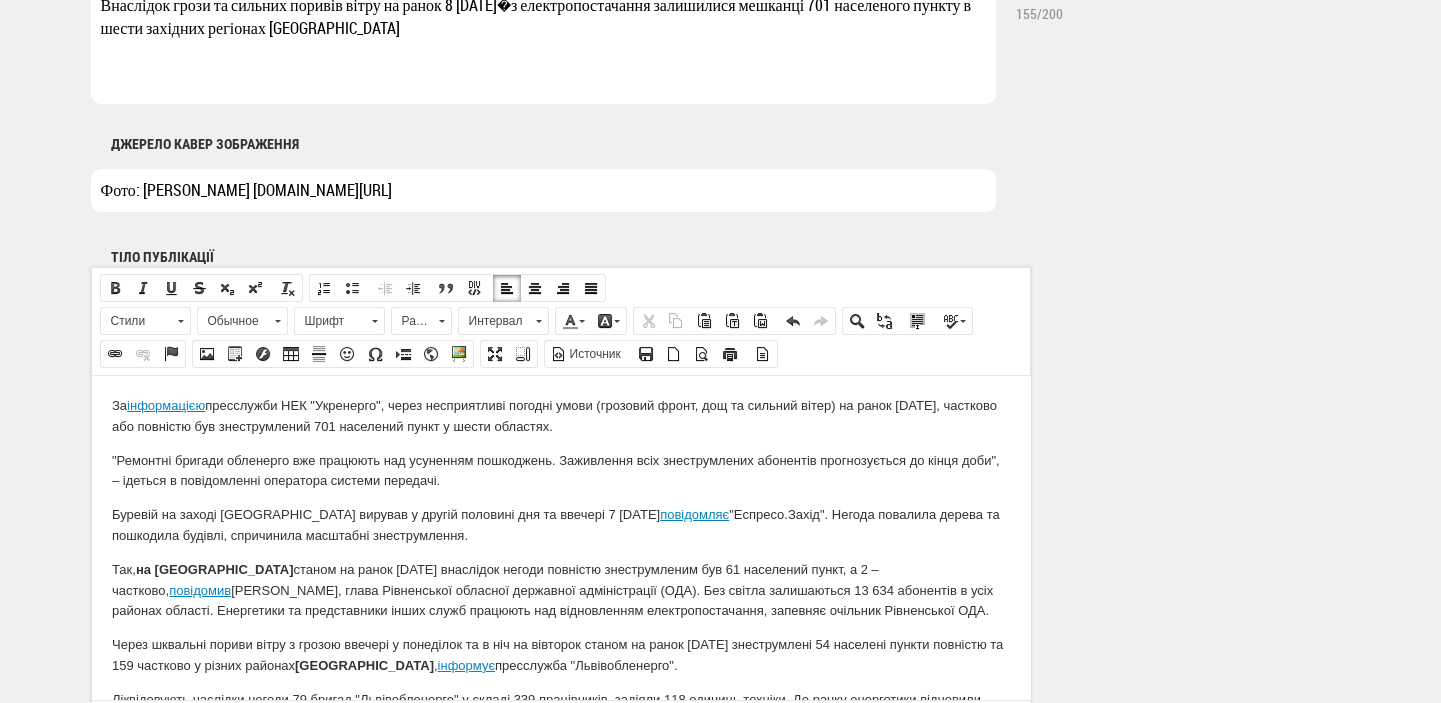 drag, startPoint x: 1018, startPoint y: 624, endPoint x: 1058, endPoint y: 738, distance: 120.8139 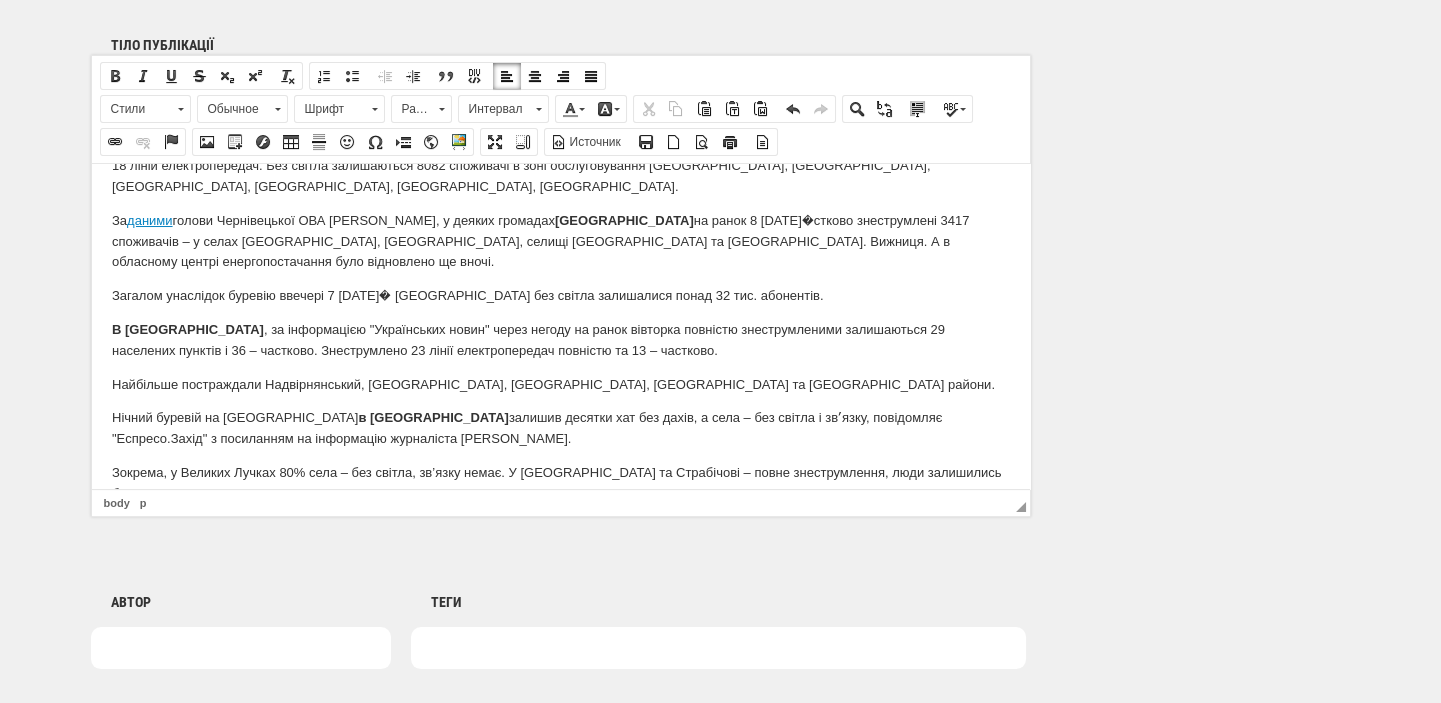 scroll, scrollTop: 424, scrollLeft: 0, axis: vertical 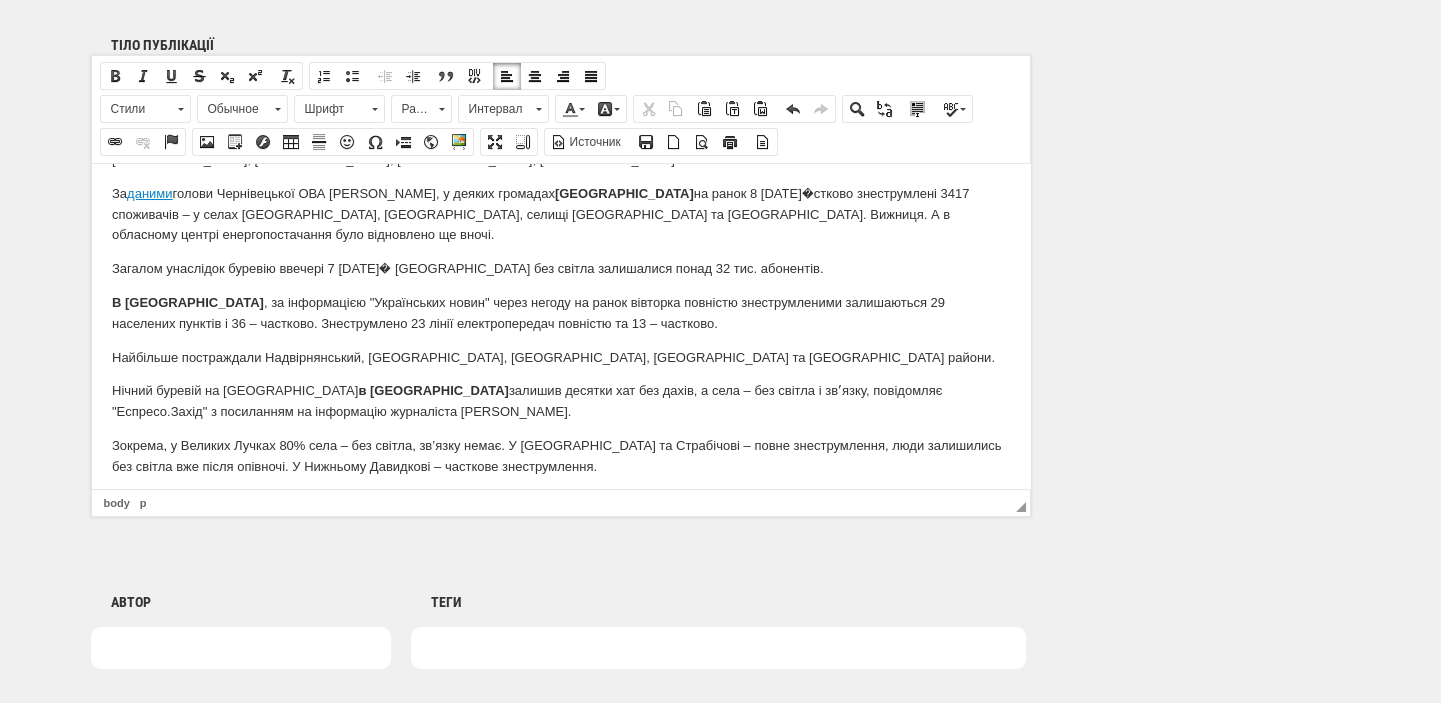 click on "В Івано-Франківській області , за інформацією "Українських новин" через негоду на ранок вівторка повністю знеструмленими залишаються 29 населених пунктів і 36 – частково. Знеструмлено 23 лінії електропередач повністю та 13 – частково." at bounding box center [560, 313] 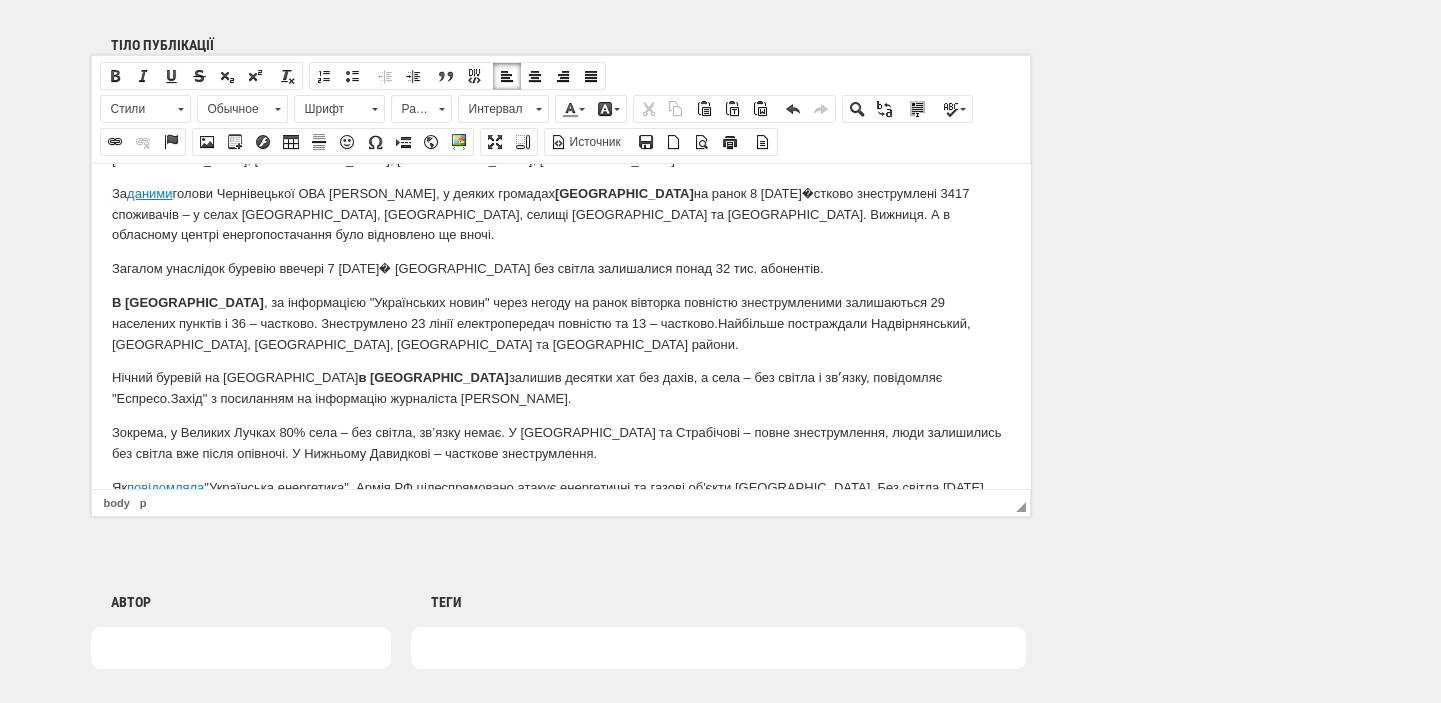 type 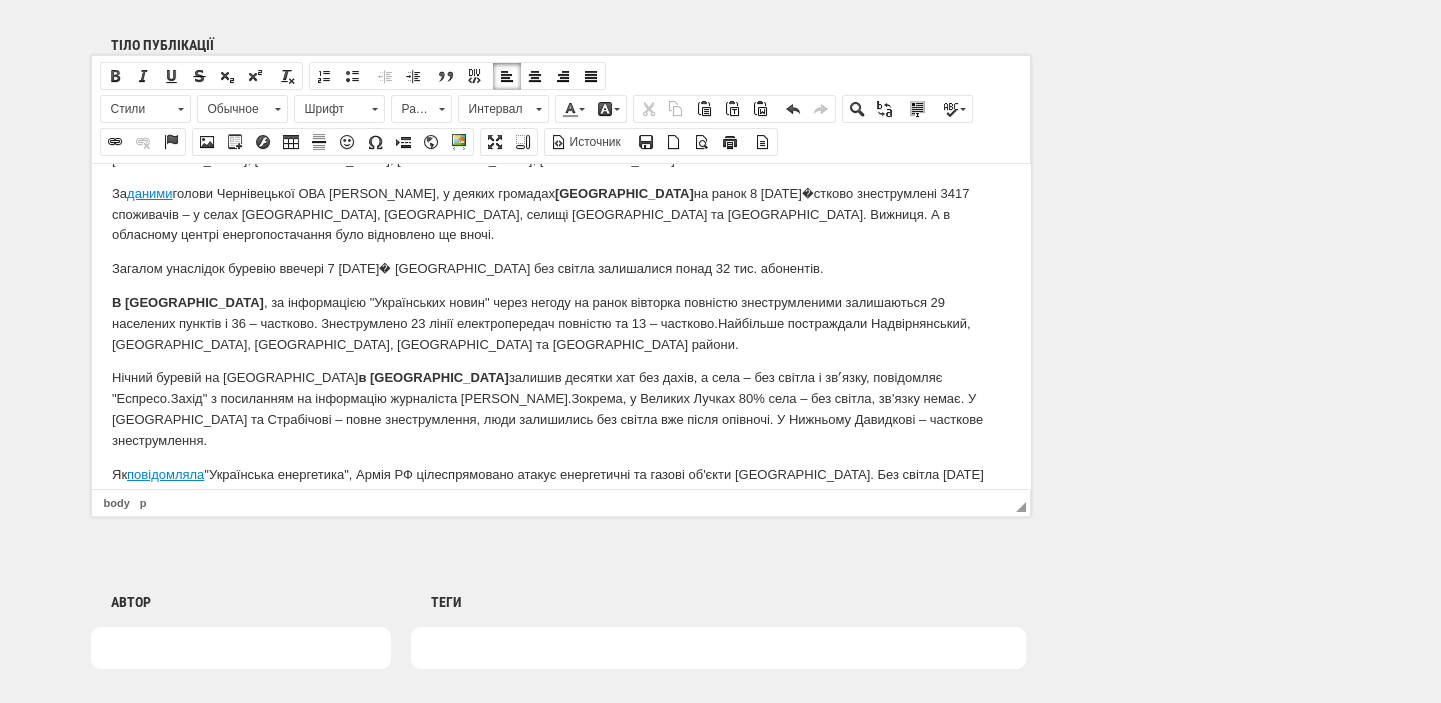 scroll, scrollTop: 440, scrollLeft: 0, axis: vertical 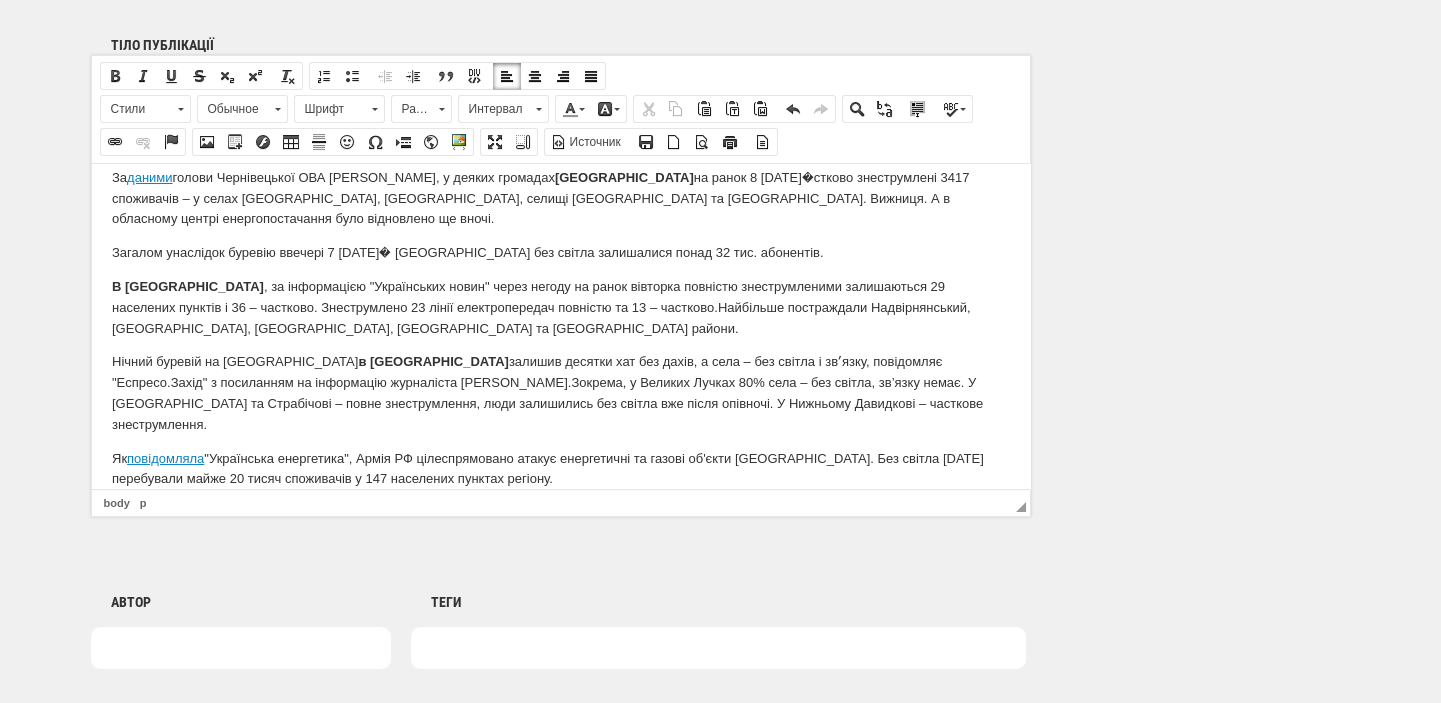 drag, startPoint x: 478, startPoint y: 675, endPoint x: 461, endPoint y: 642, distance: 37.12142 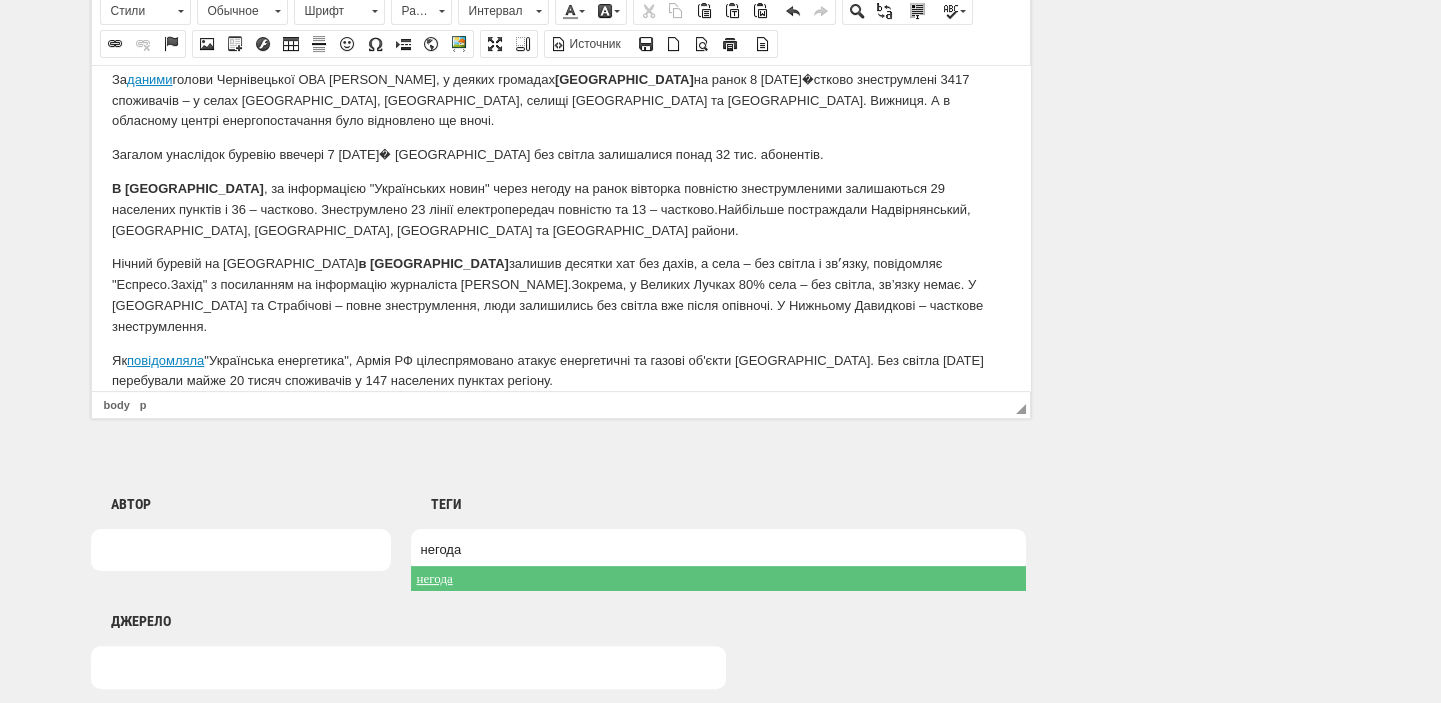 scroll, scrollTop: 1484, scrollLeft: 0, axis: vertical 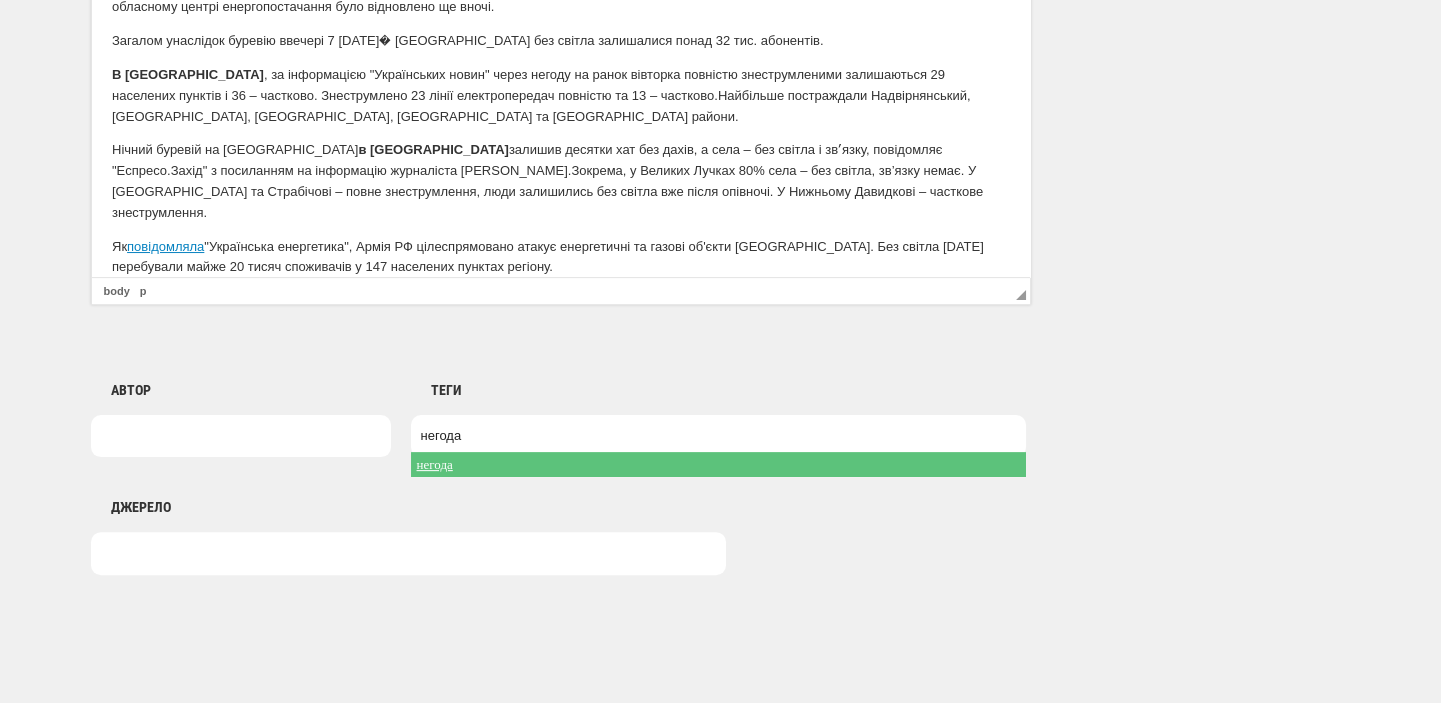 type on "негода" 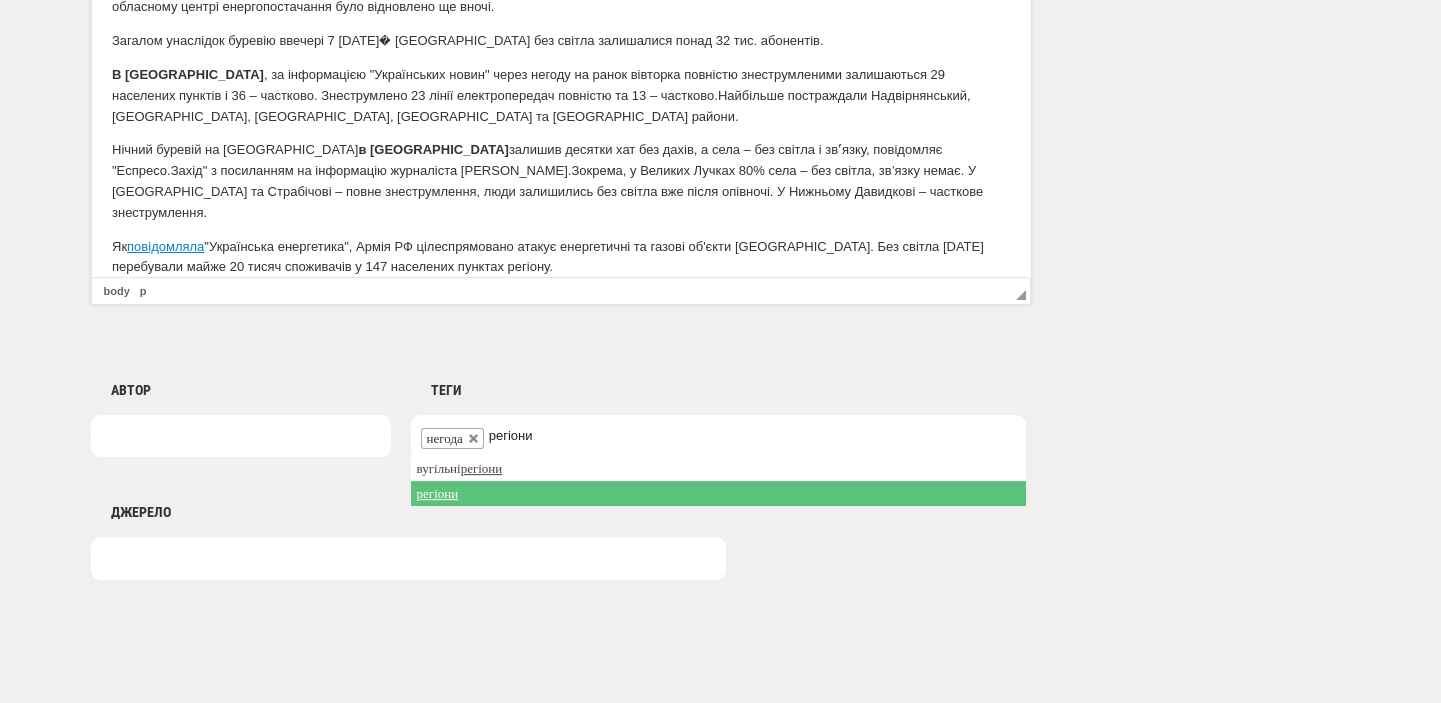 type on "регіони" 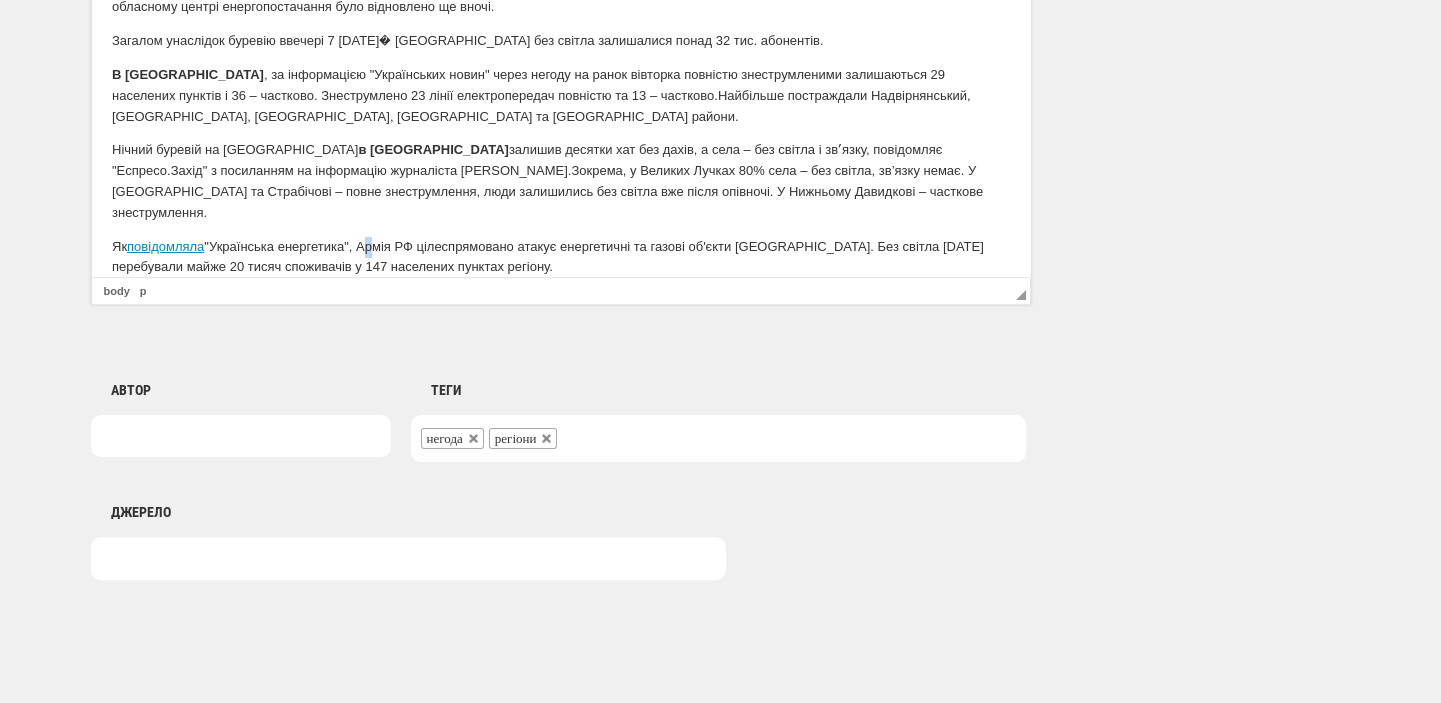 click on "Як  повідомляла  "Українська енергетика", Армія РФ цілеспрямовано атакує енергетичні та газові об'єкти Сумщини. Без світла 7 липня перебували майже 20 тисяч споживачів у 147 населених пунктах регіону." at bounding box center [560, 258] 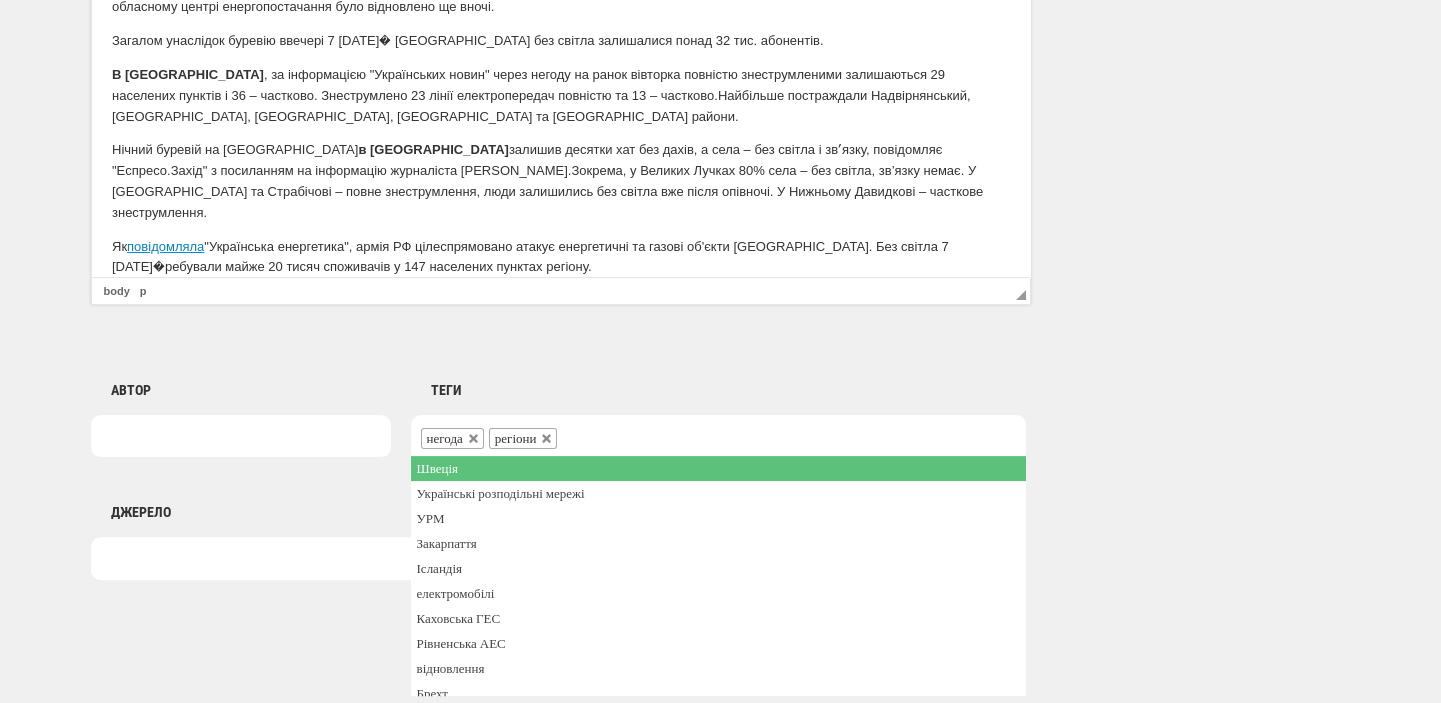 click at bounding box center [574, 436] 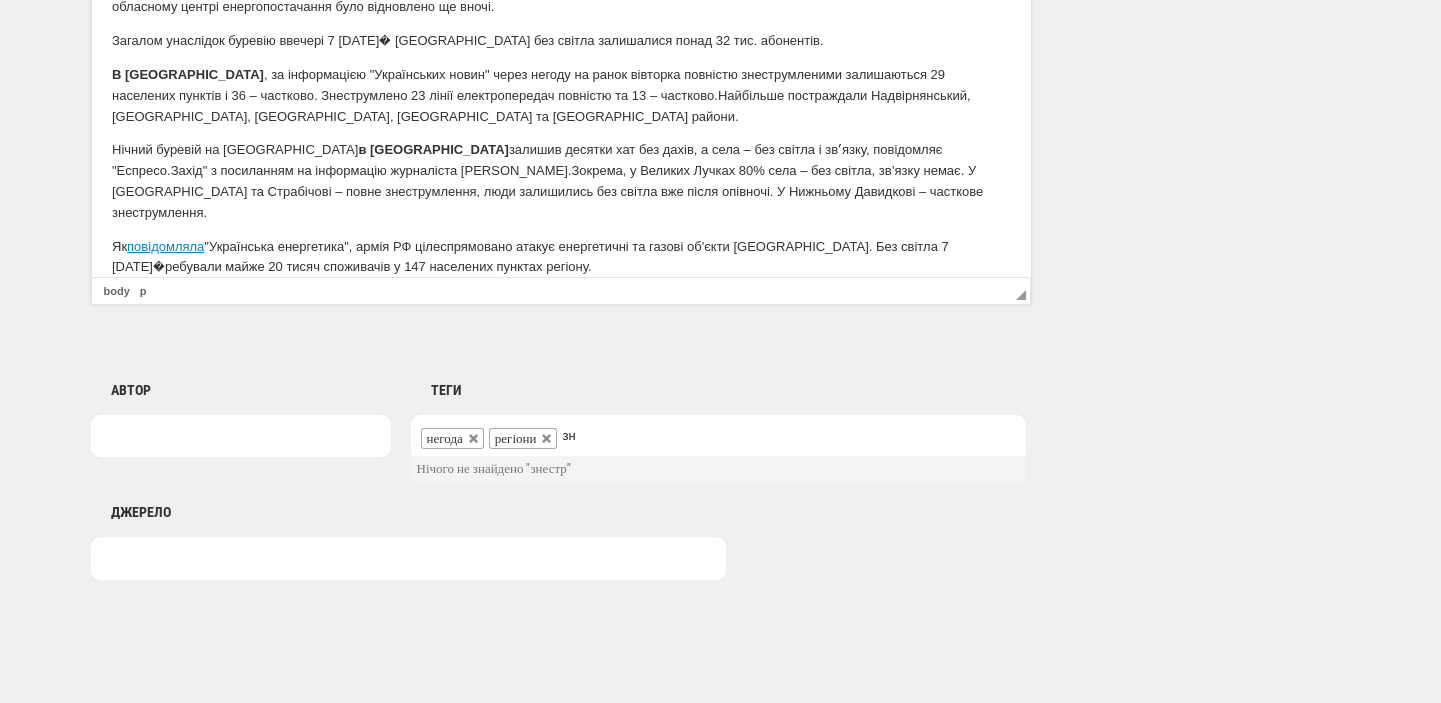 type on "з" 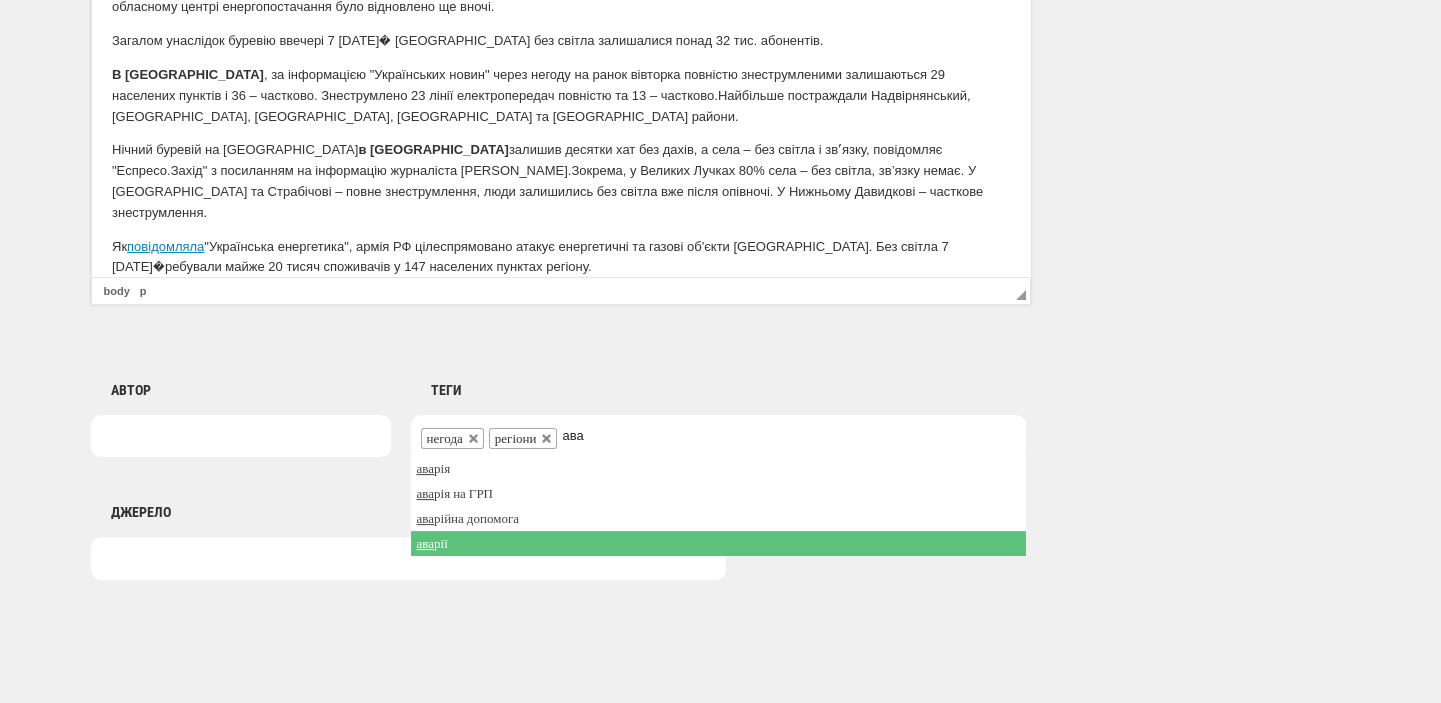 type on "ава" 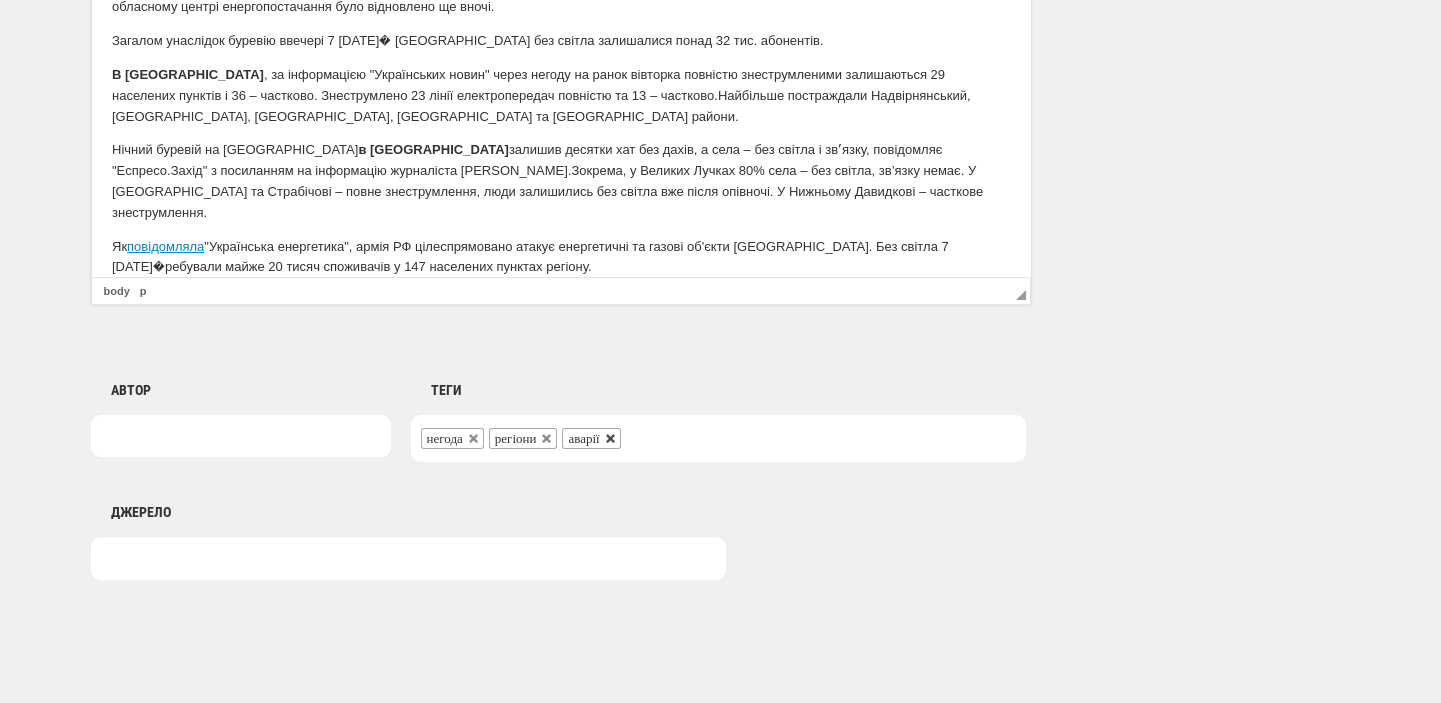 click at bounding box center (611, 439) 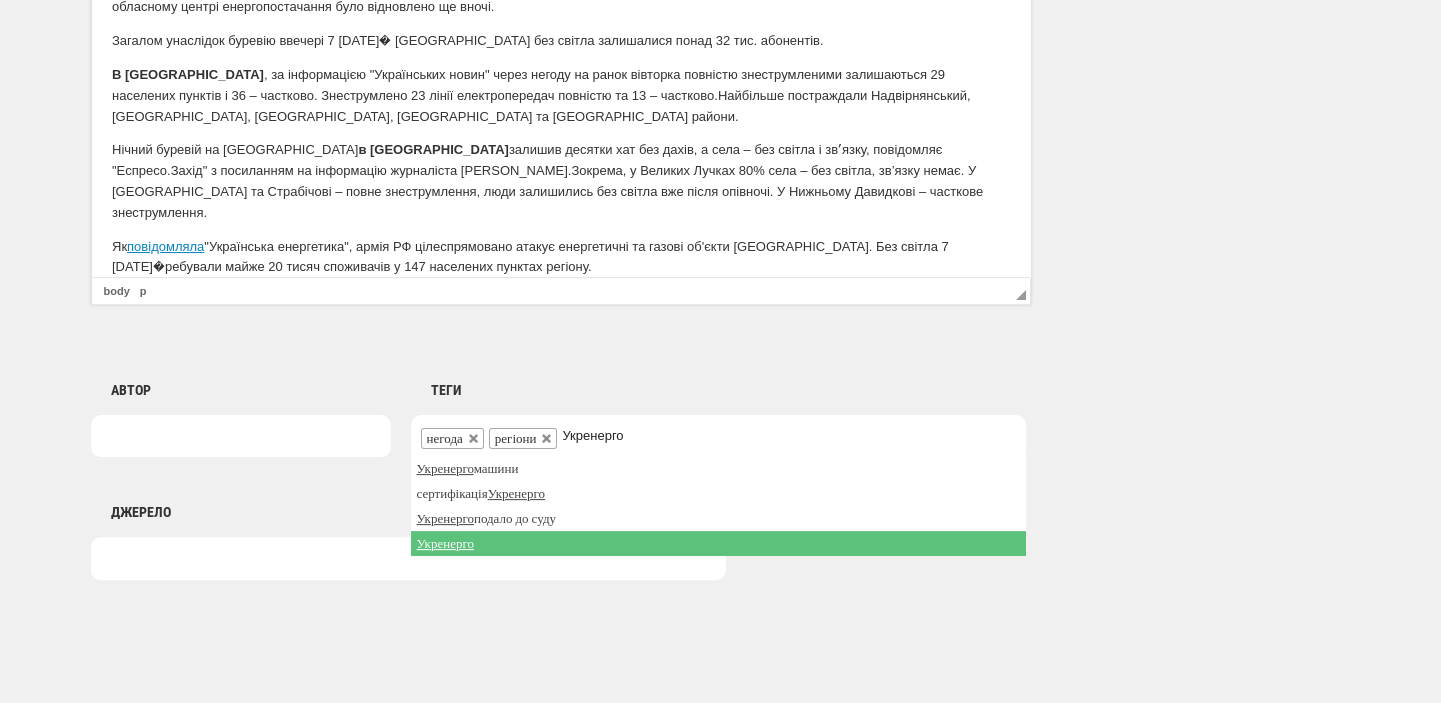 type on "Укренерго" 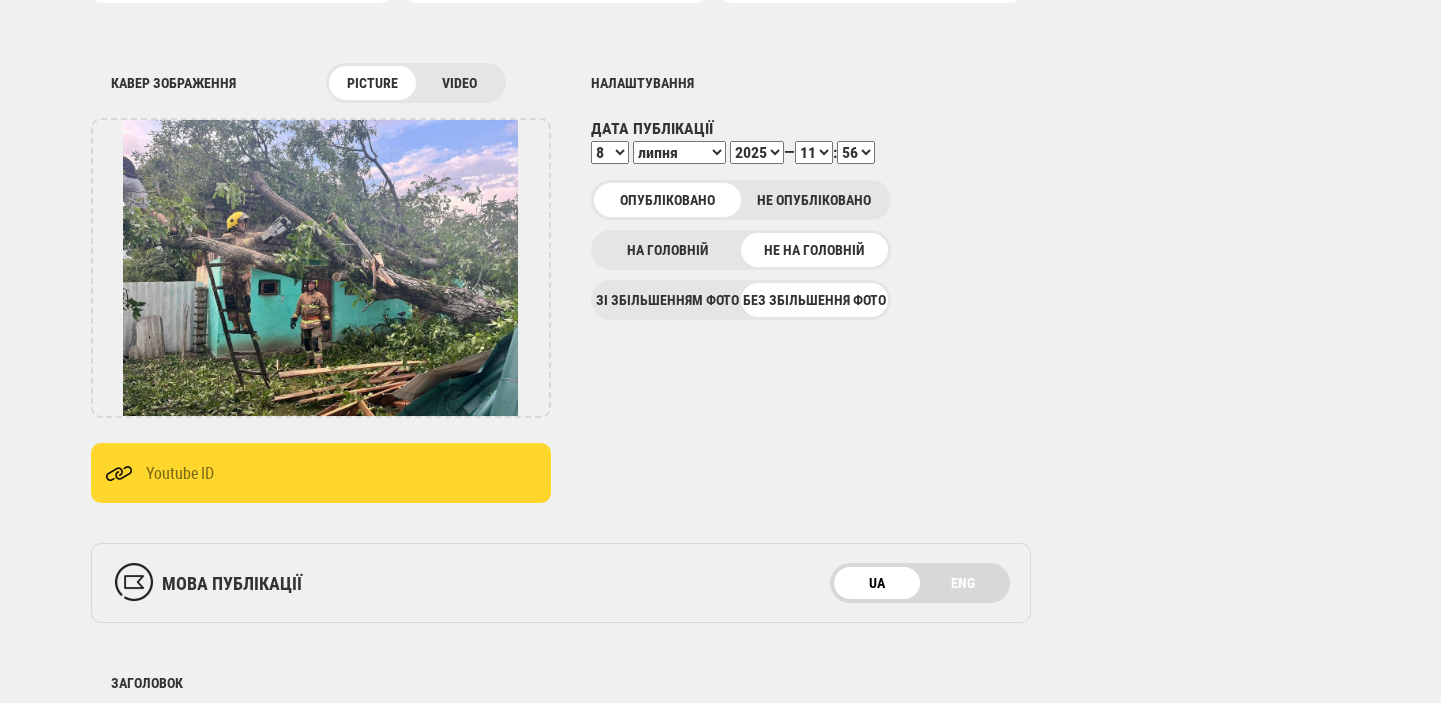 scroll, scrollTop: 0, scrollLeft: 0, axis: both 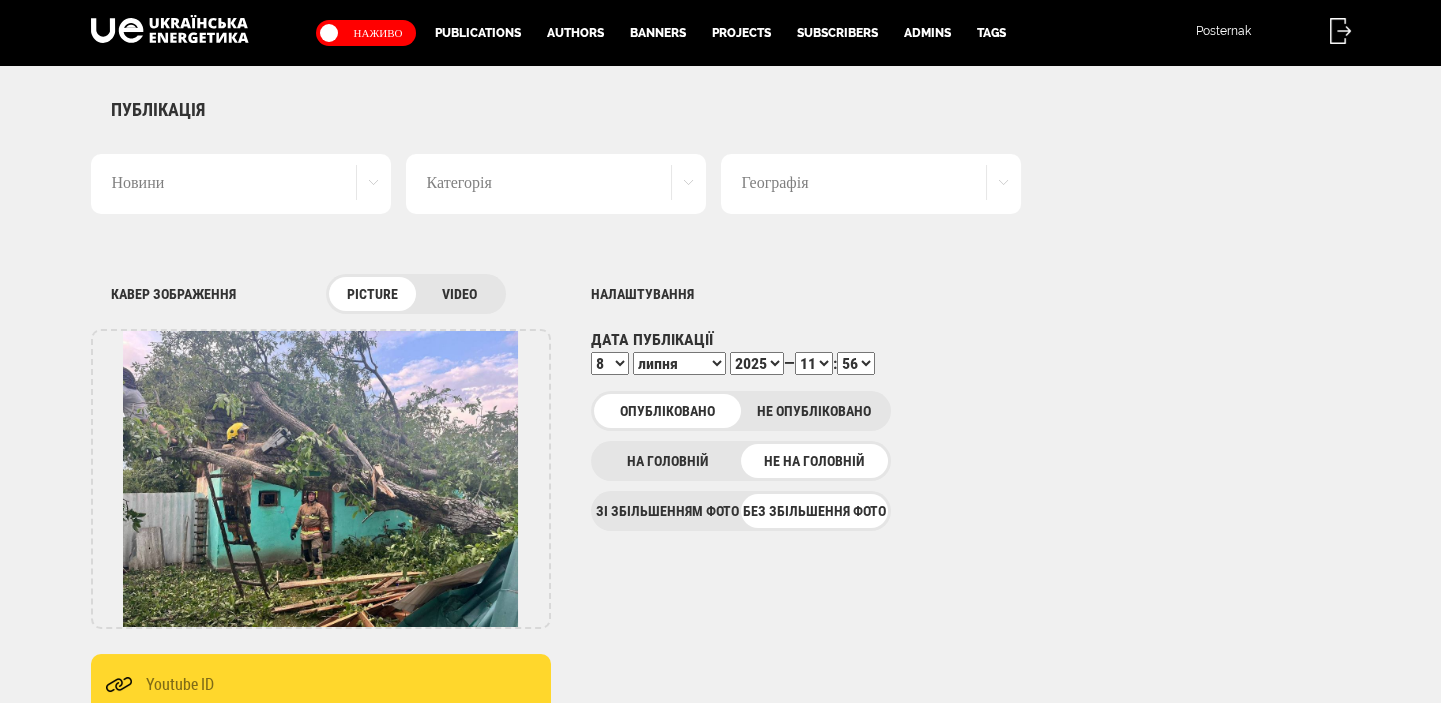 click on "00
01
02
03
04
05
06
07
08
09
10
11
12
13
14
15
16
17
18
19
20
21
22
23" at bounding box center [814, 363] 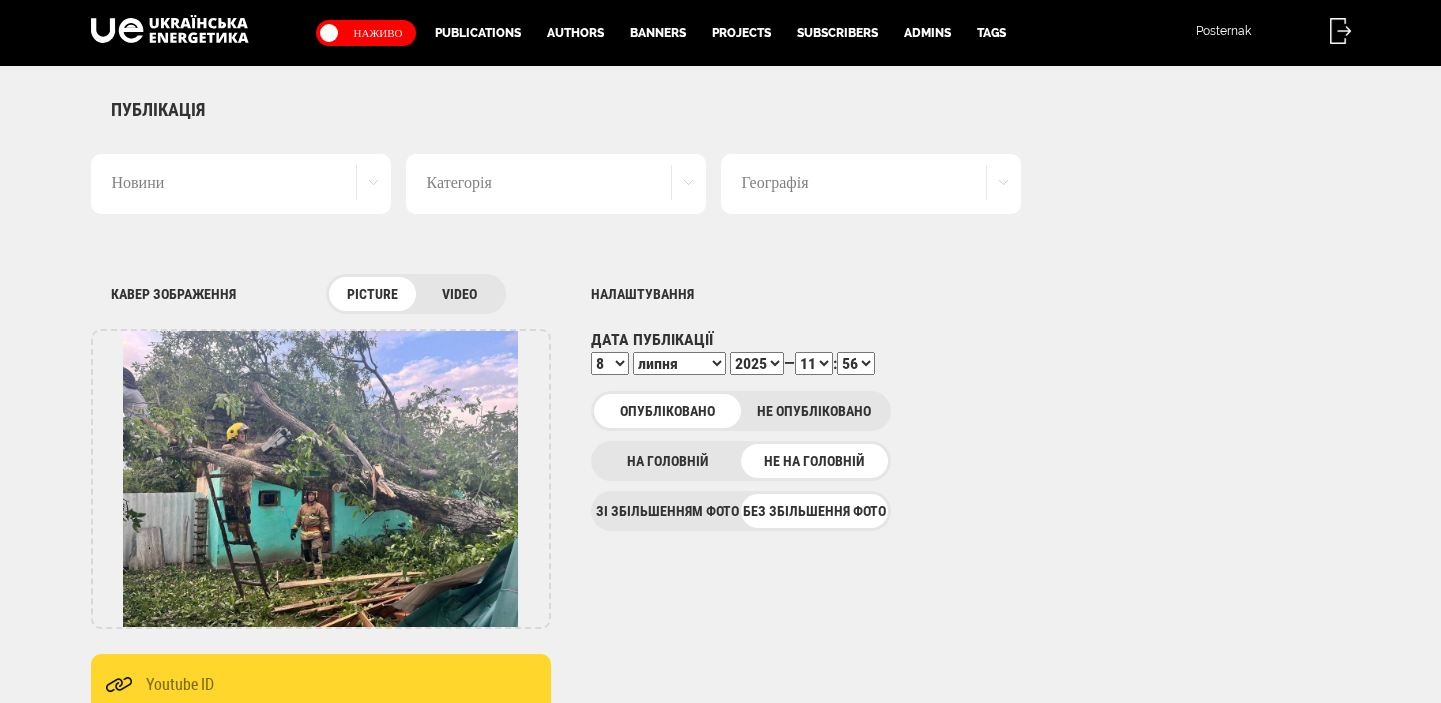 select on "12" 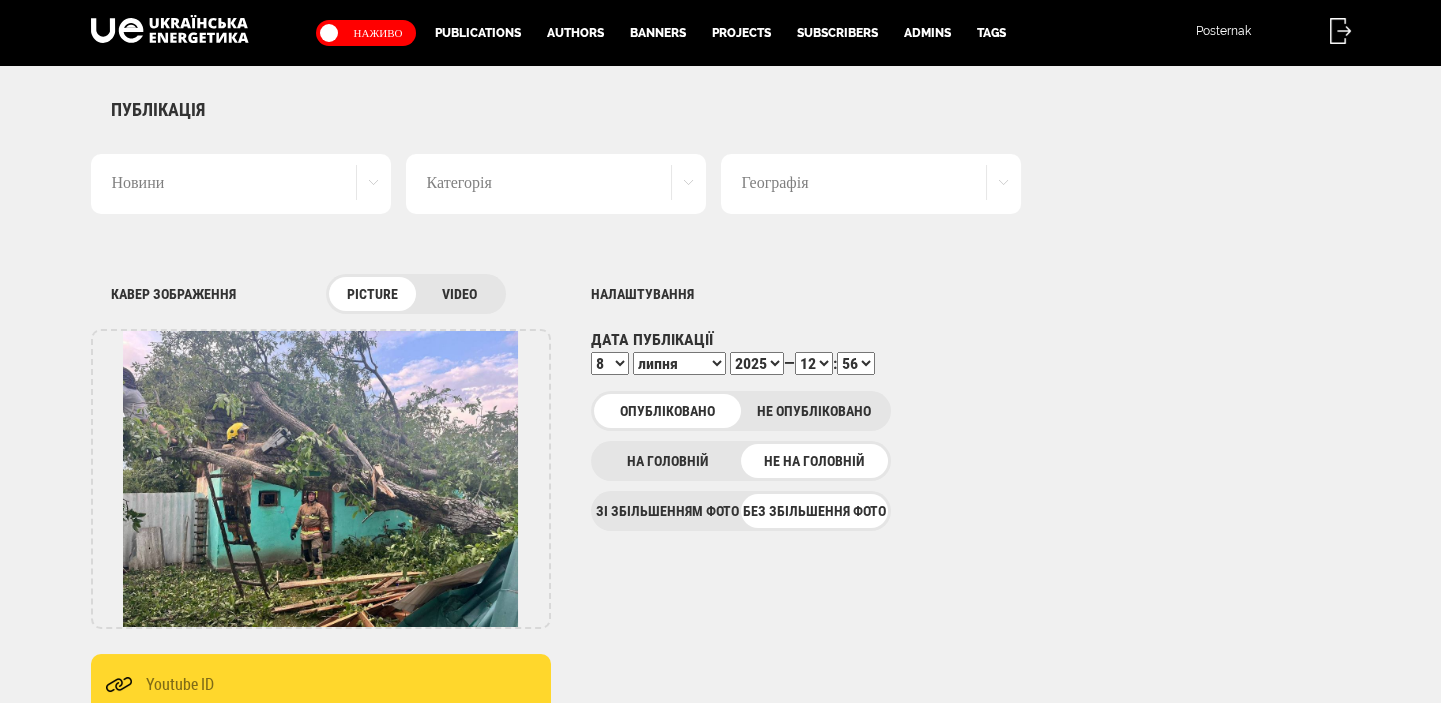 click on "00
01
02
03
04
05
06
07
08
09
10
11
12
13
14
15
16
17
18
19
20
21
22
23" at bounding box center [814, 363] 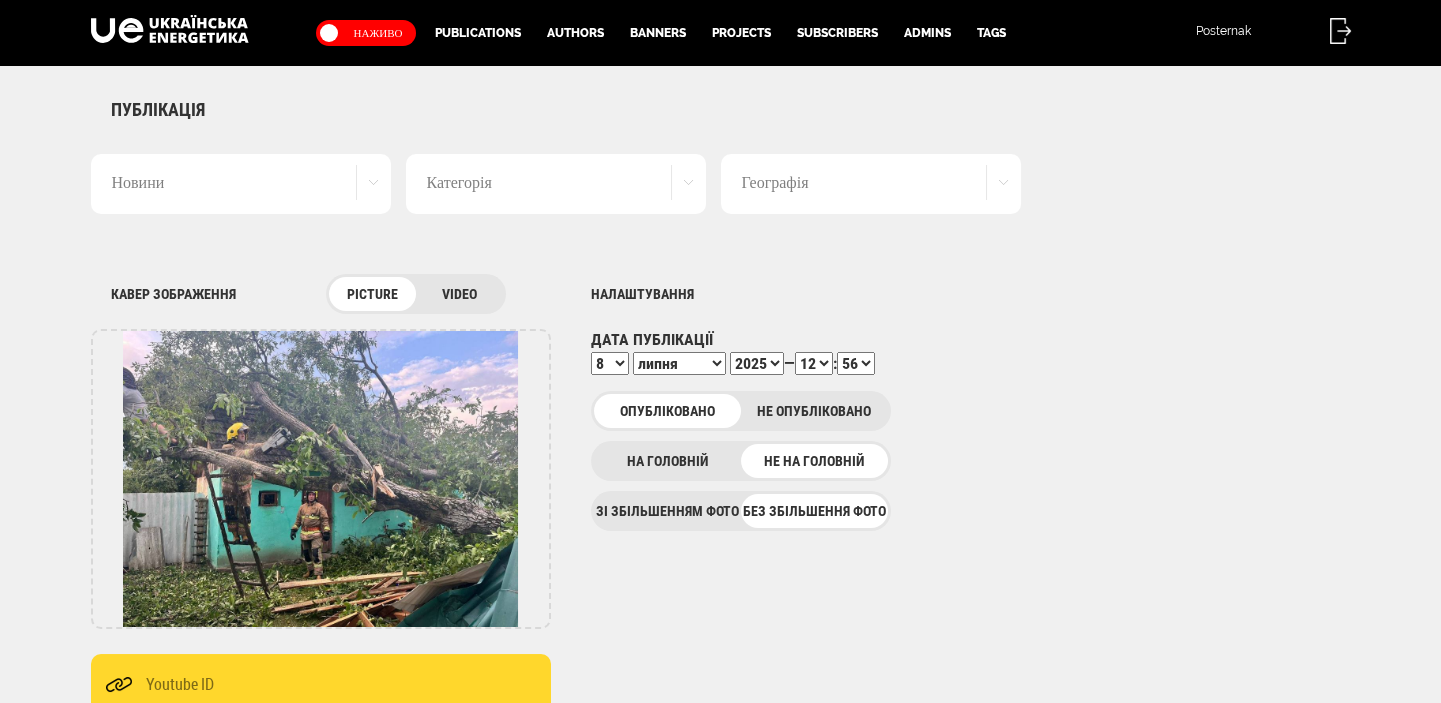 select on "04" 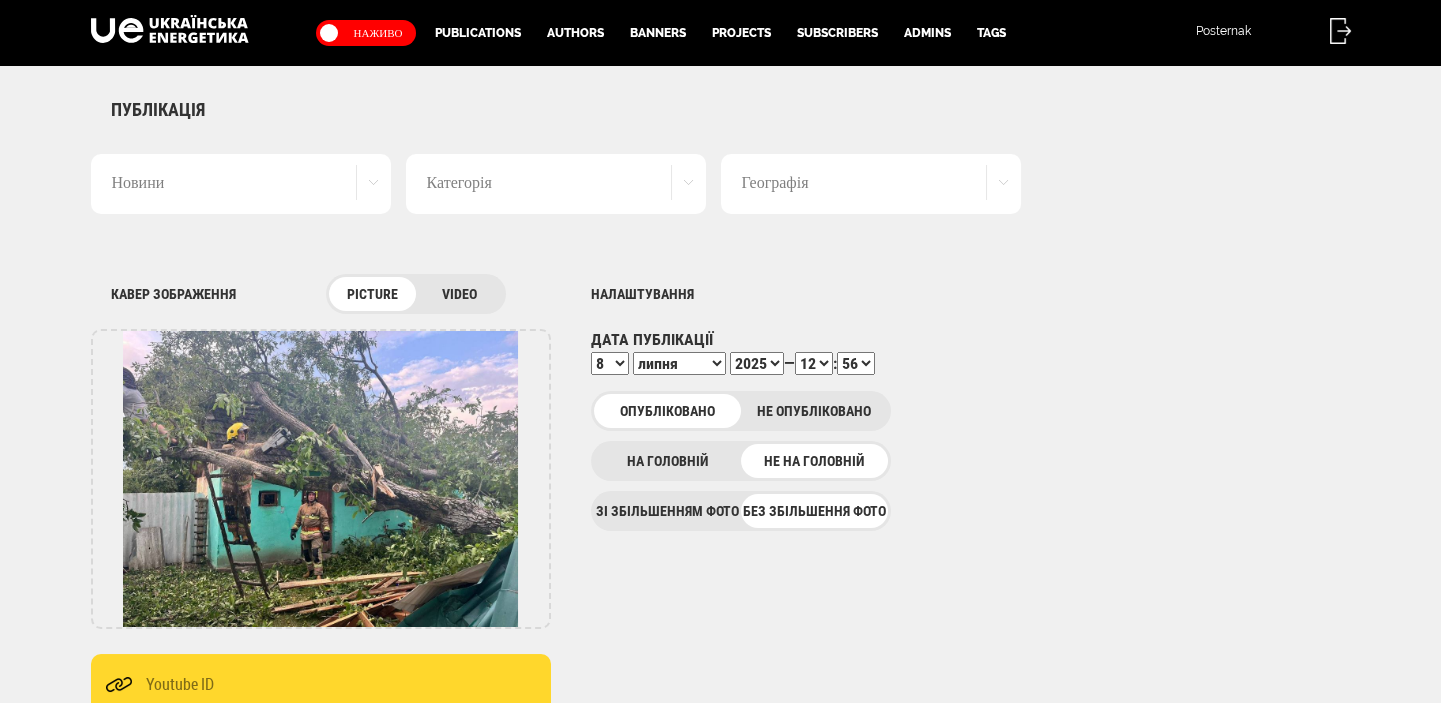 click on "00
01
02
03
04
05
06
07
08
09
10
11
12
13
14
15
16
17
18
19
20
21
22
23
24
25
26
27
28
29
30
31
32
33
34
35
36
37
38
39
40
41
42
43
44
45
46
47
48
49
50
51
52
53
54
55
56
57
58
59" at bounding box center (856, 363) 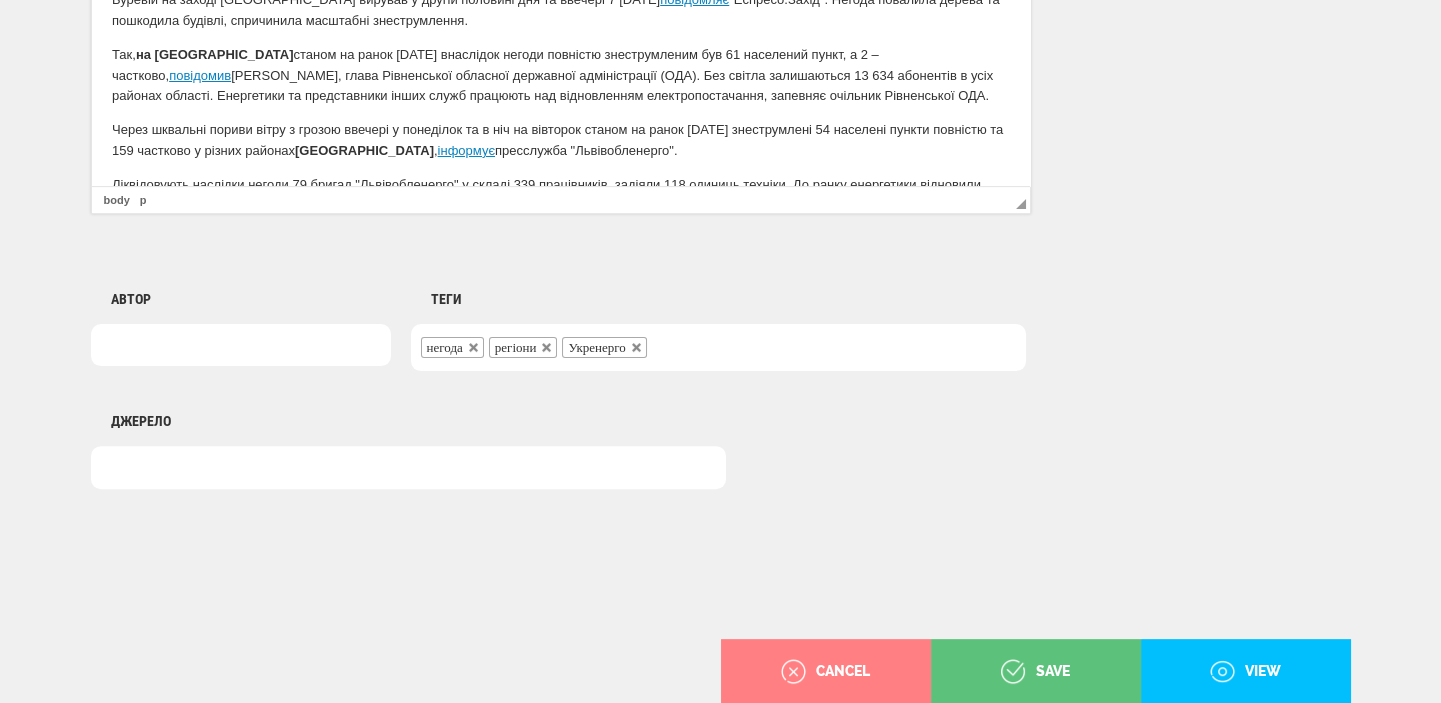scroll, scrollTop: 1623, scrollLeft: 0, axis: vertical 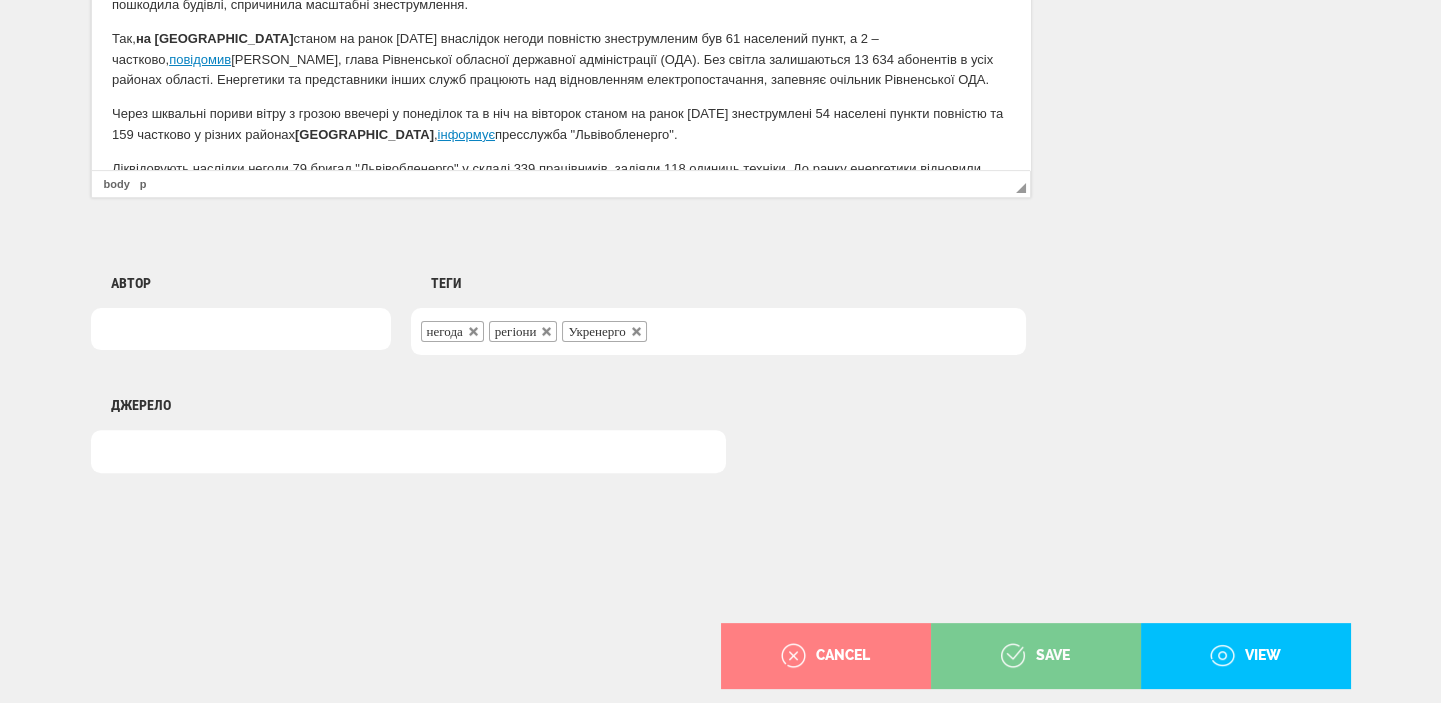 click on "save" at bounding box center (1035, 656) 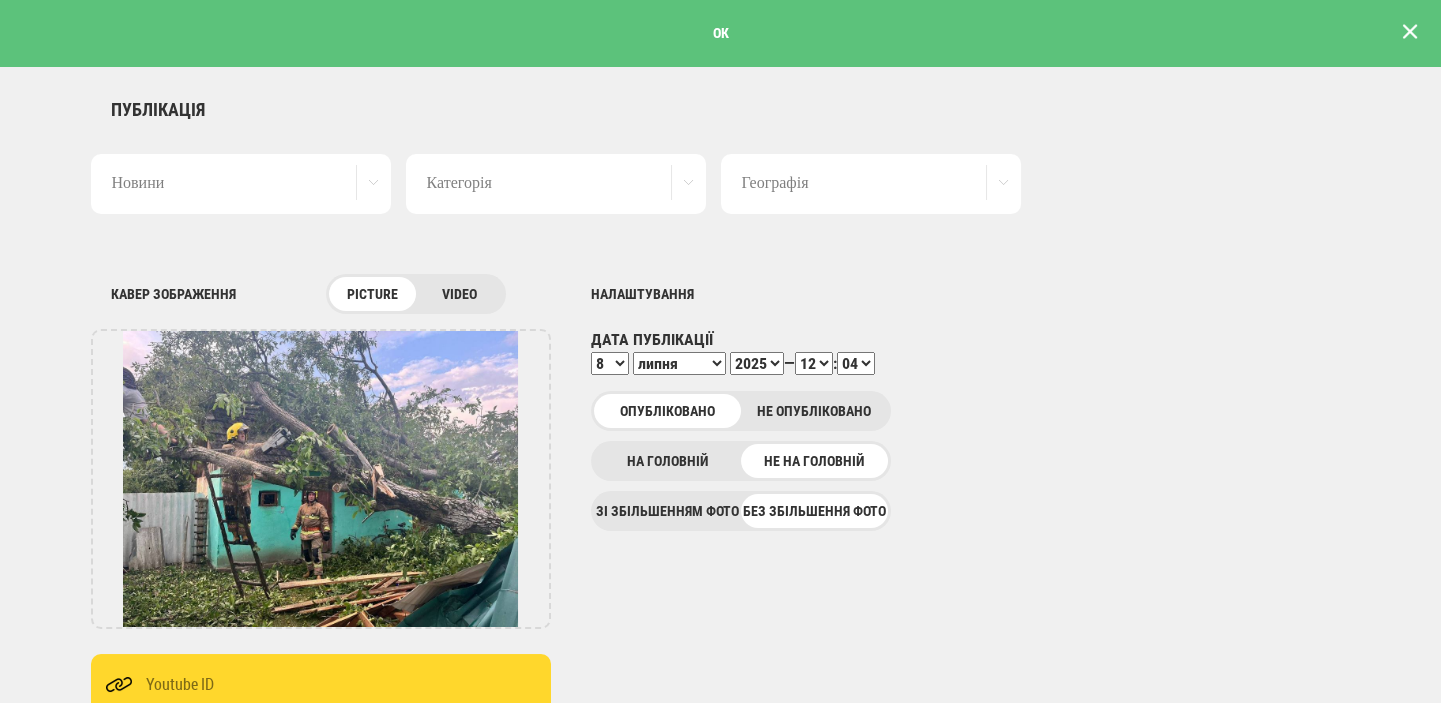 scroll, scrollTop: 0, scrollLeft: 0, axis: both 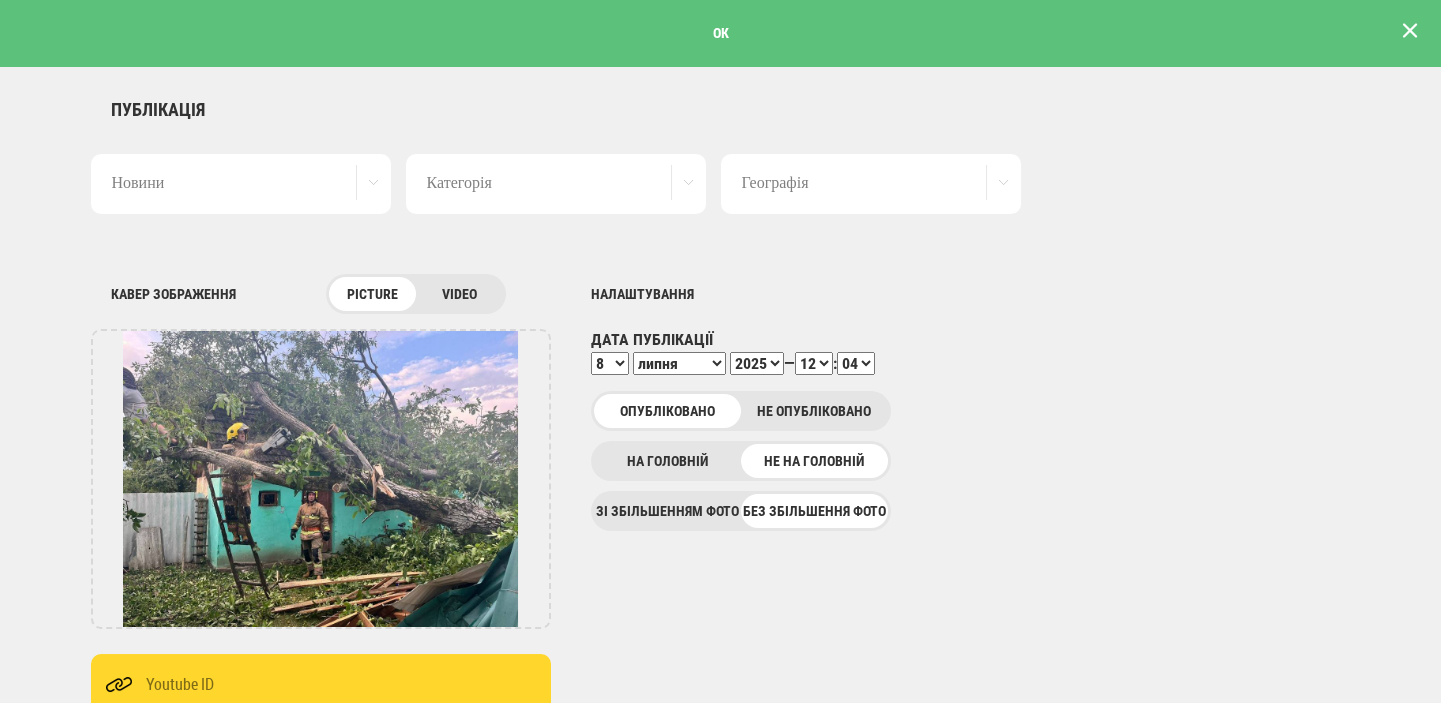 click at bounding box center [1410, 31] 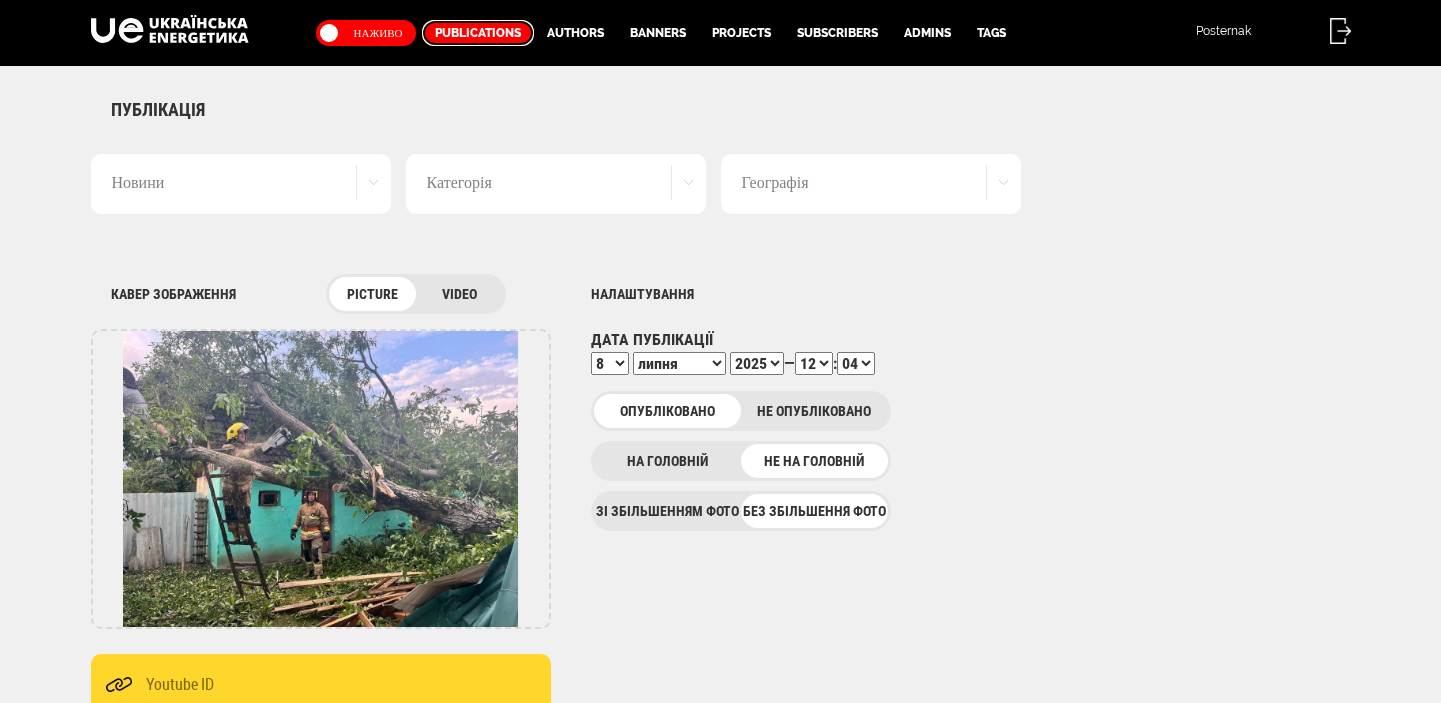 click on "Publications" at bounding box center (478, 33) 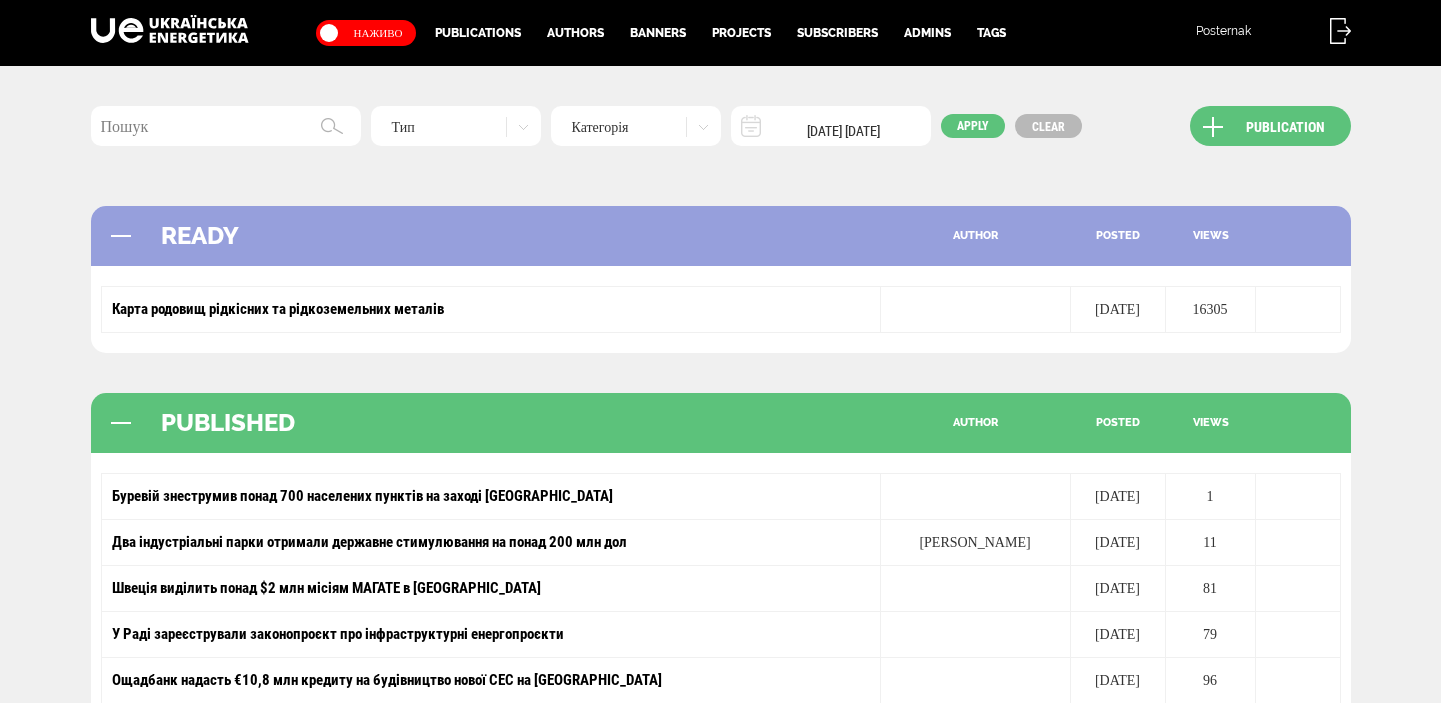 scroll, scrollTop: 0, scrollLeft: 0, axis: both 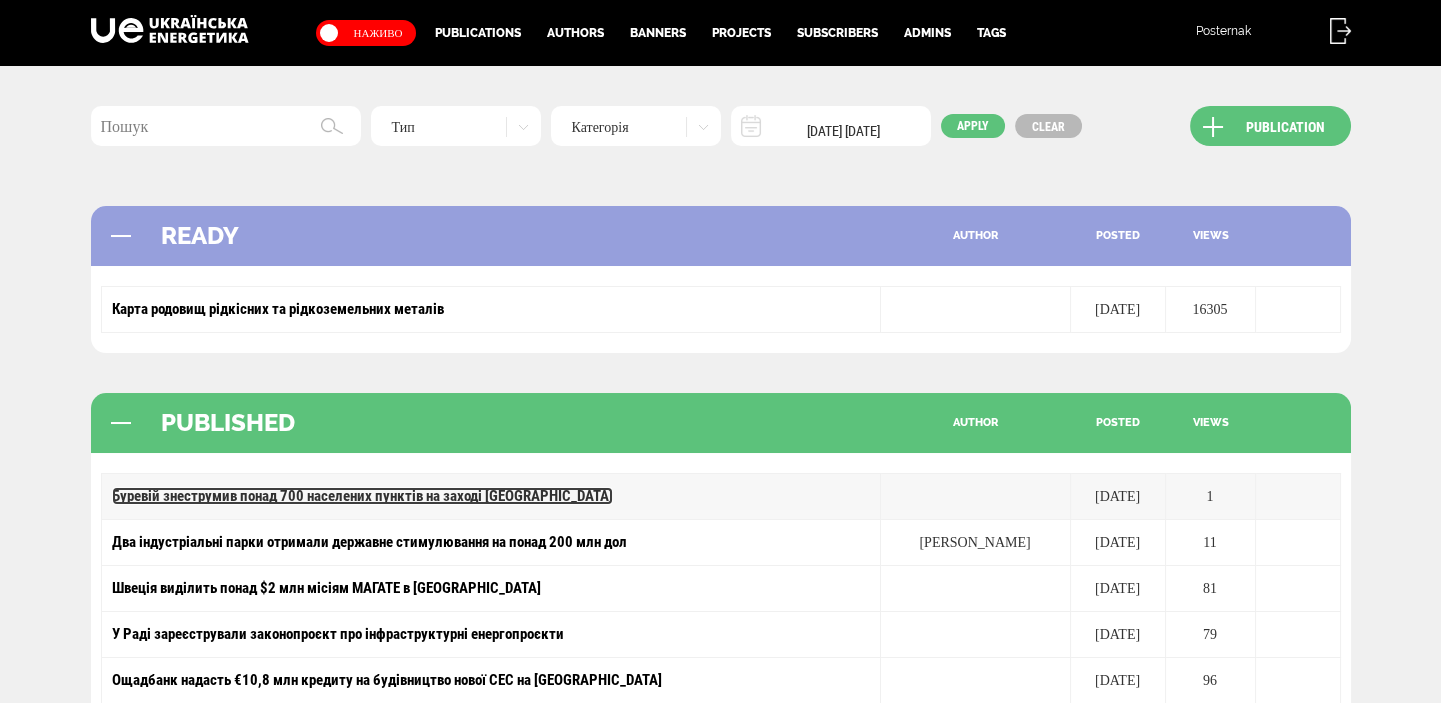 click on "Буревій знеструмив понад 700 населених пунктів на заході [GEOGRAPHIC_DATA]" at bounding box center (362, 496) 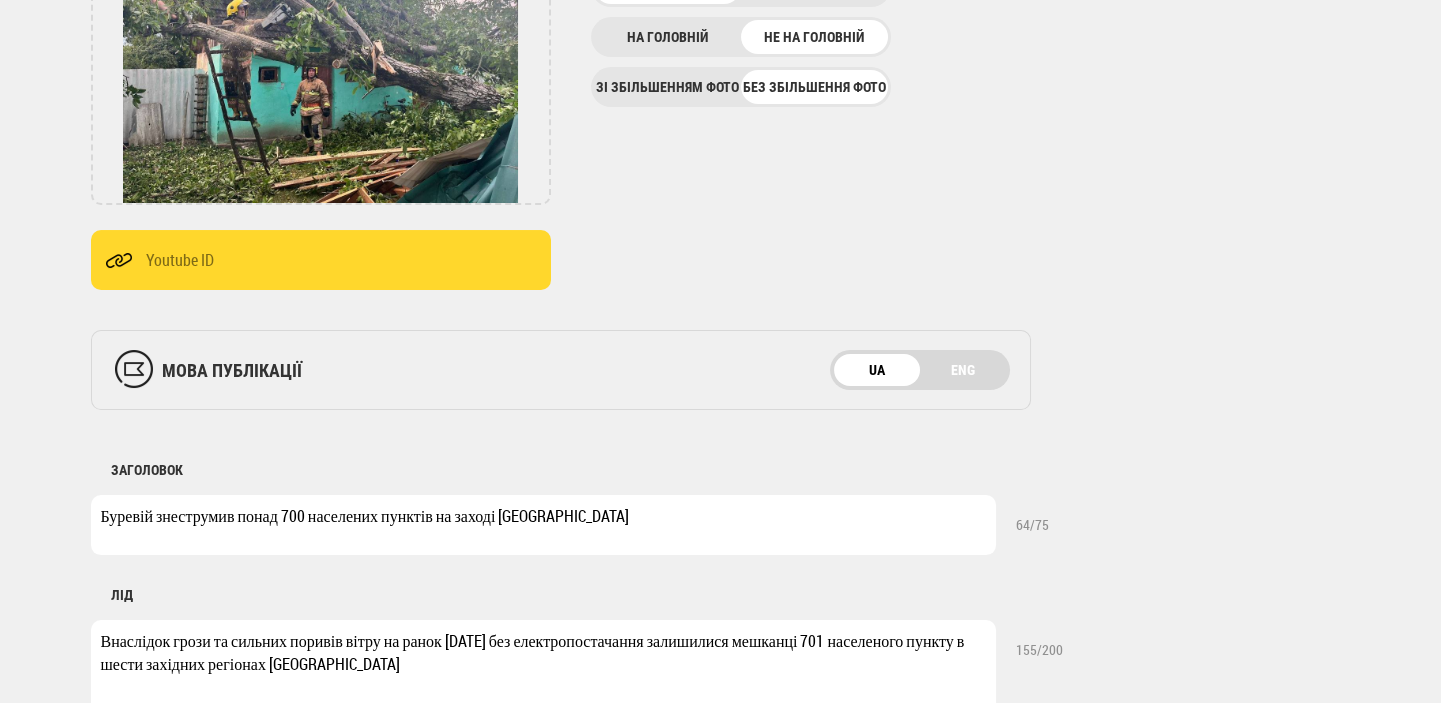 scroll, scrollTop: 0, scrollLeft: 0, axis: both 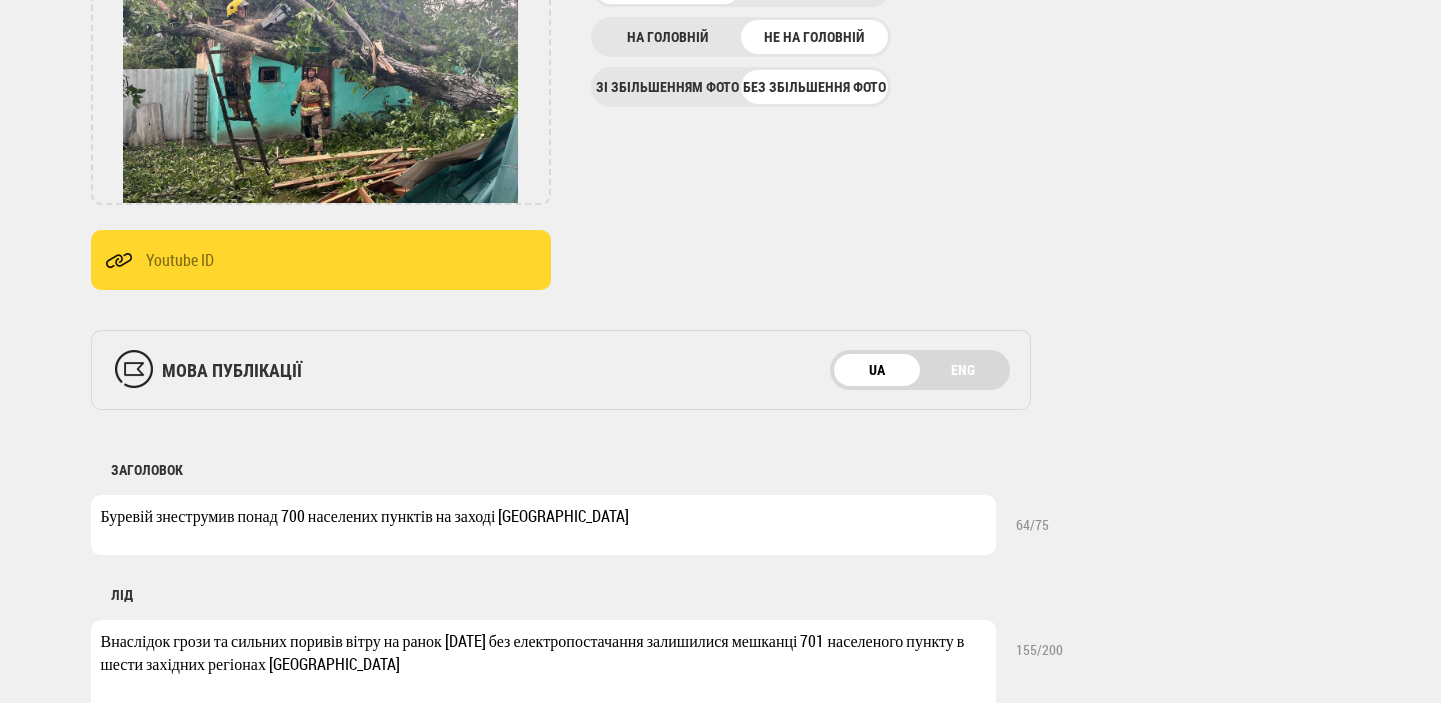 click on "Внаслідок грози та сильних поривів вітру на ранок [DATE] без електропостачання залишилися мешканці 701 населеного пункту в шести західних регіонах [GEOGRAPHIC_DATA]" at bounding box center (543, 680) 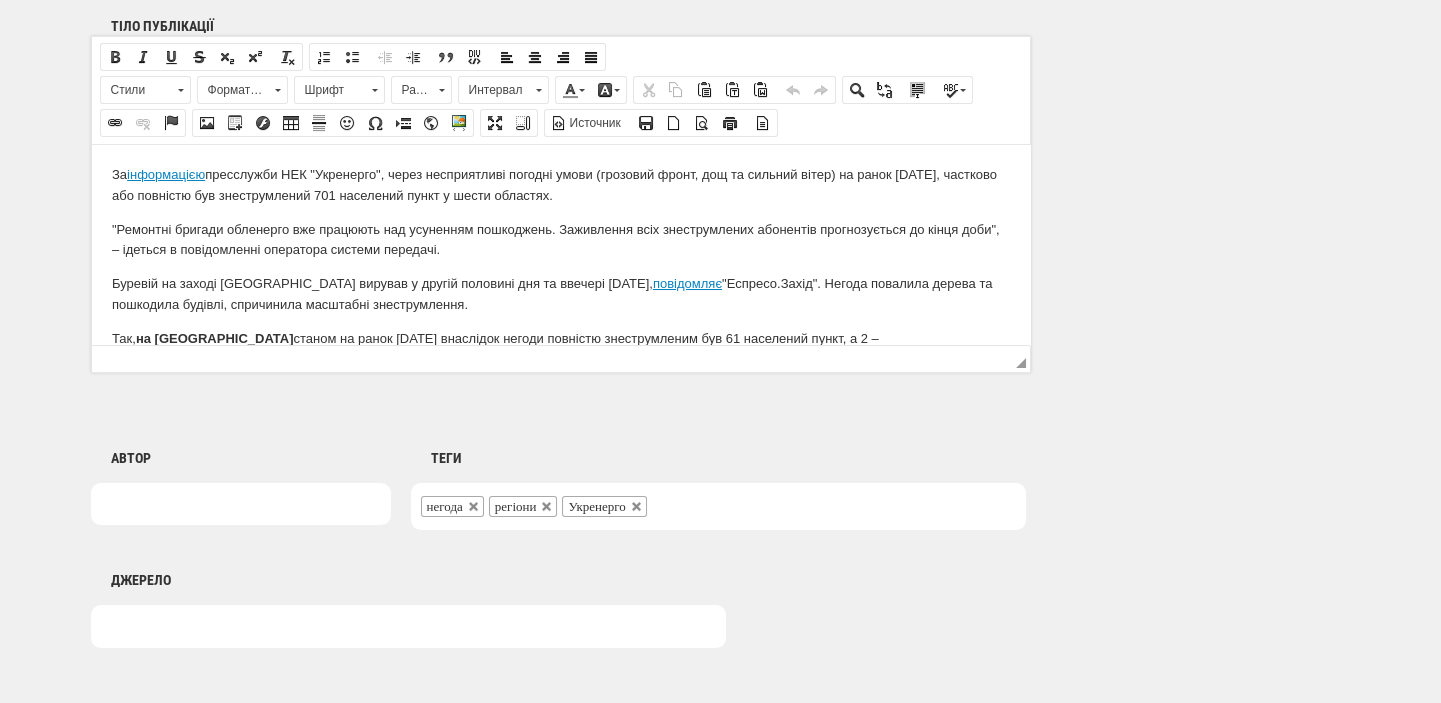 scroll, scrollTop: 1564, scrollLeft: 0, axis: vertical 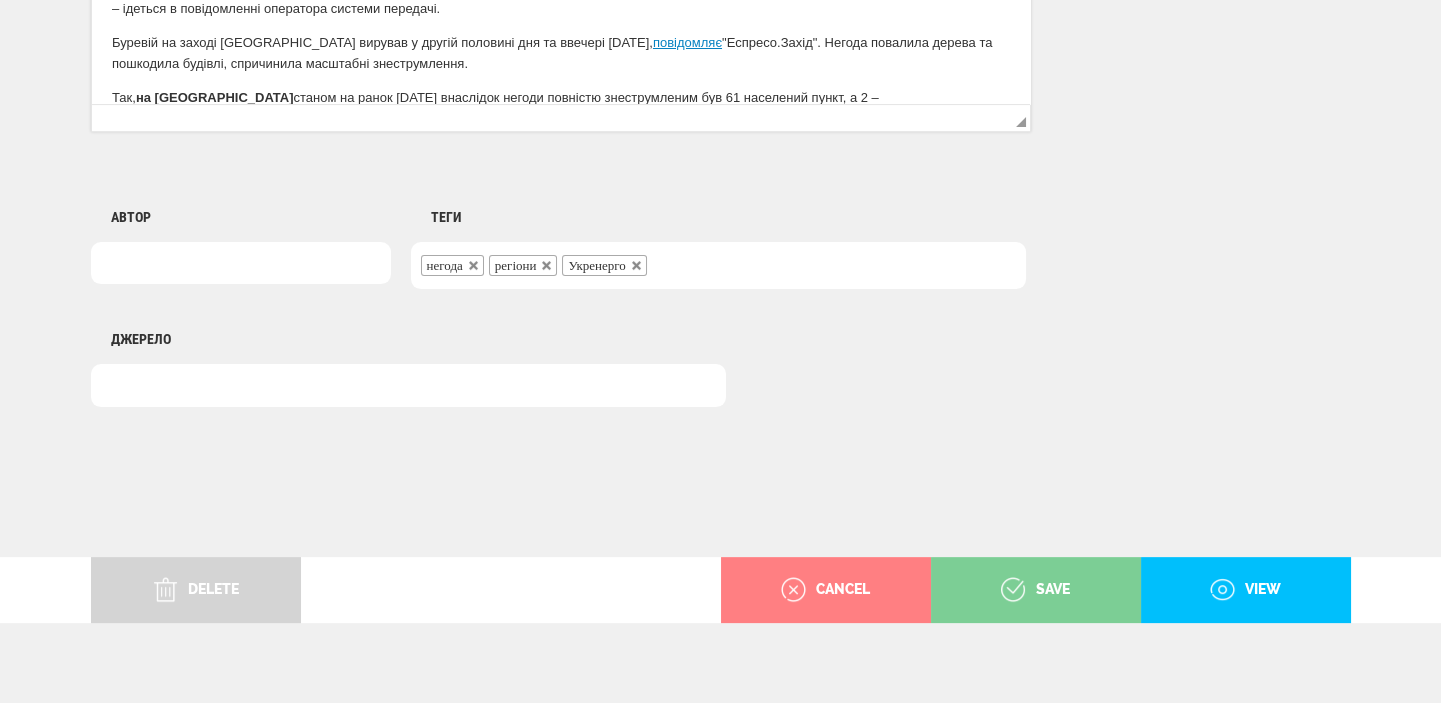 type on "Внаслідок грози та сильних поривів вітру на ранок [DATE] без електропостачання залишалися мешканці 701 населеного пункту в шести західних регіонах [GEOGRAPHIC_DATA]" 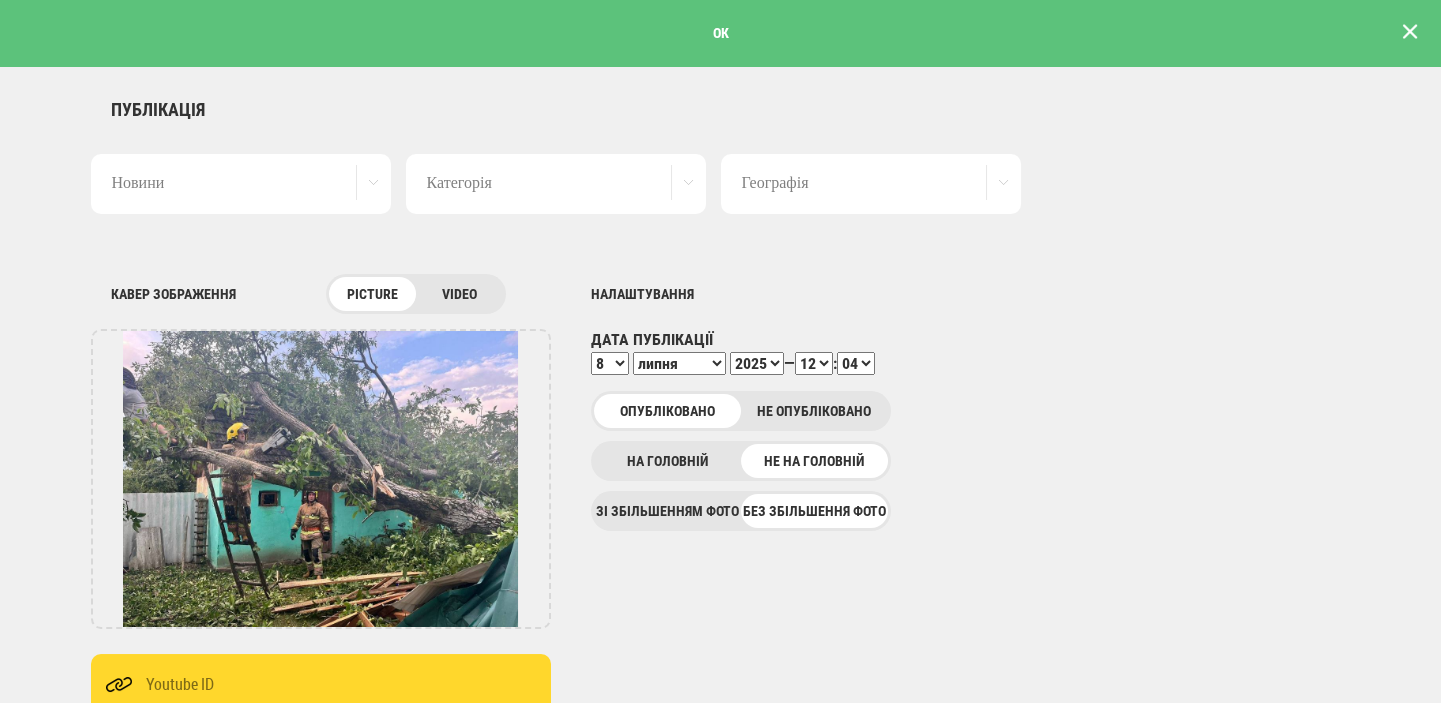scroll, scrollTop: 0, scrollLeft: 0, axis: both 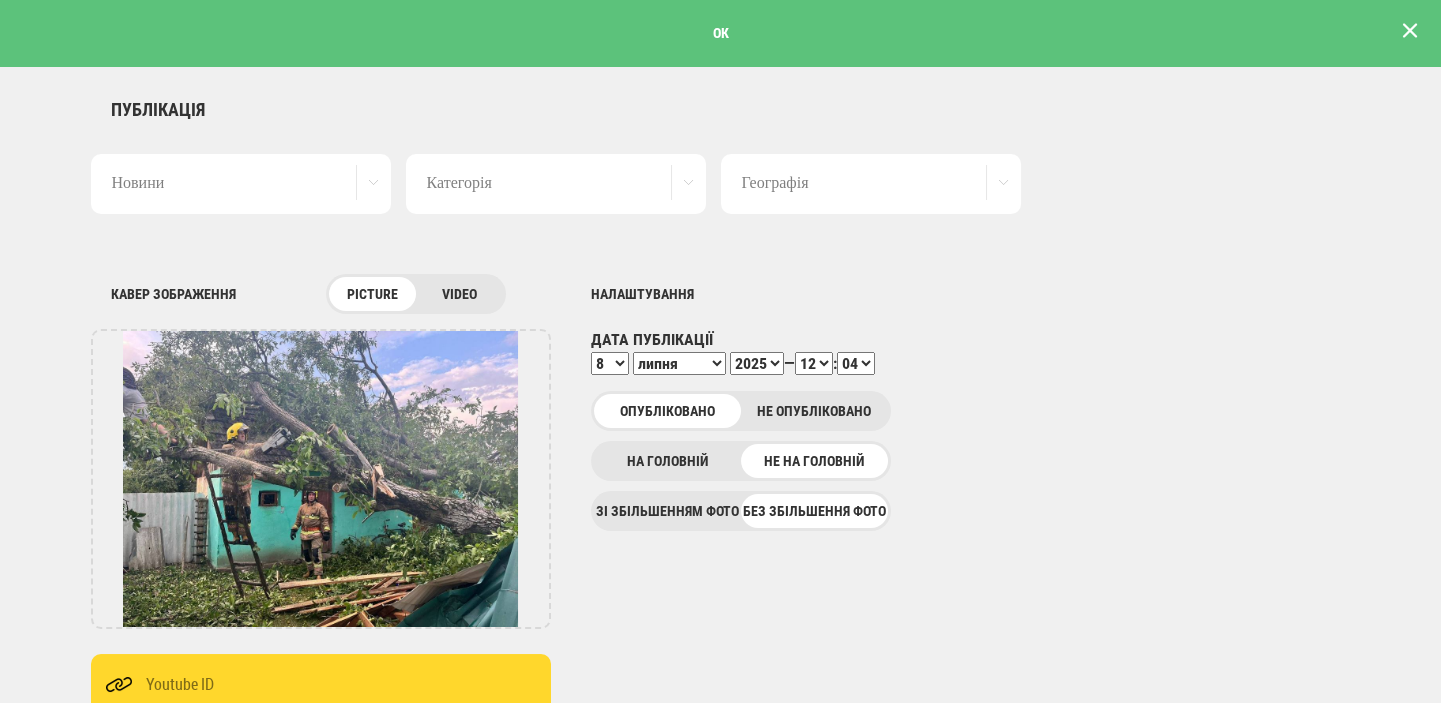 click at bounding box center (1410, 31) 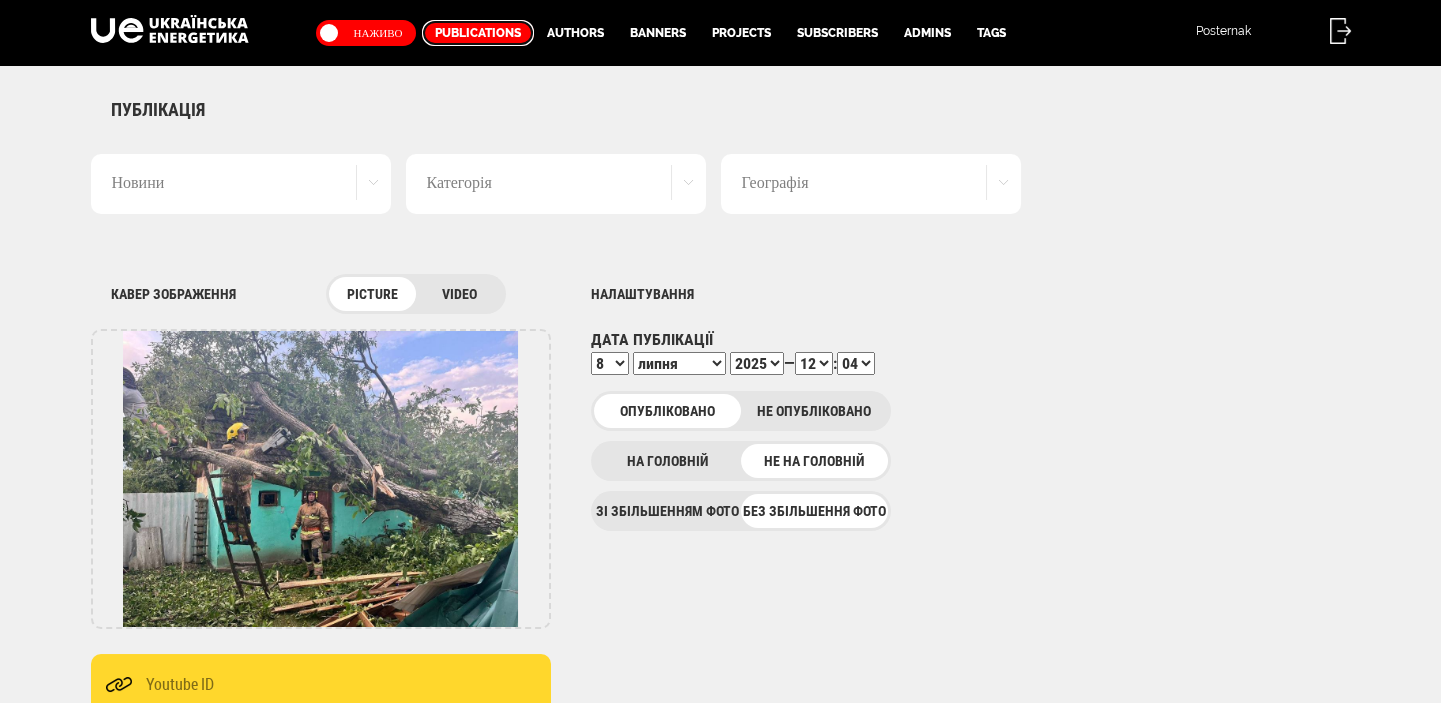 click on "Publications" at bounding box center [478, 33] 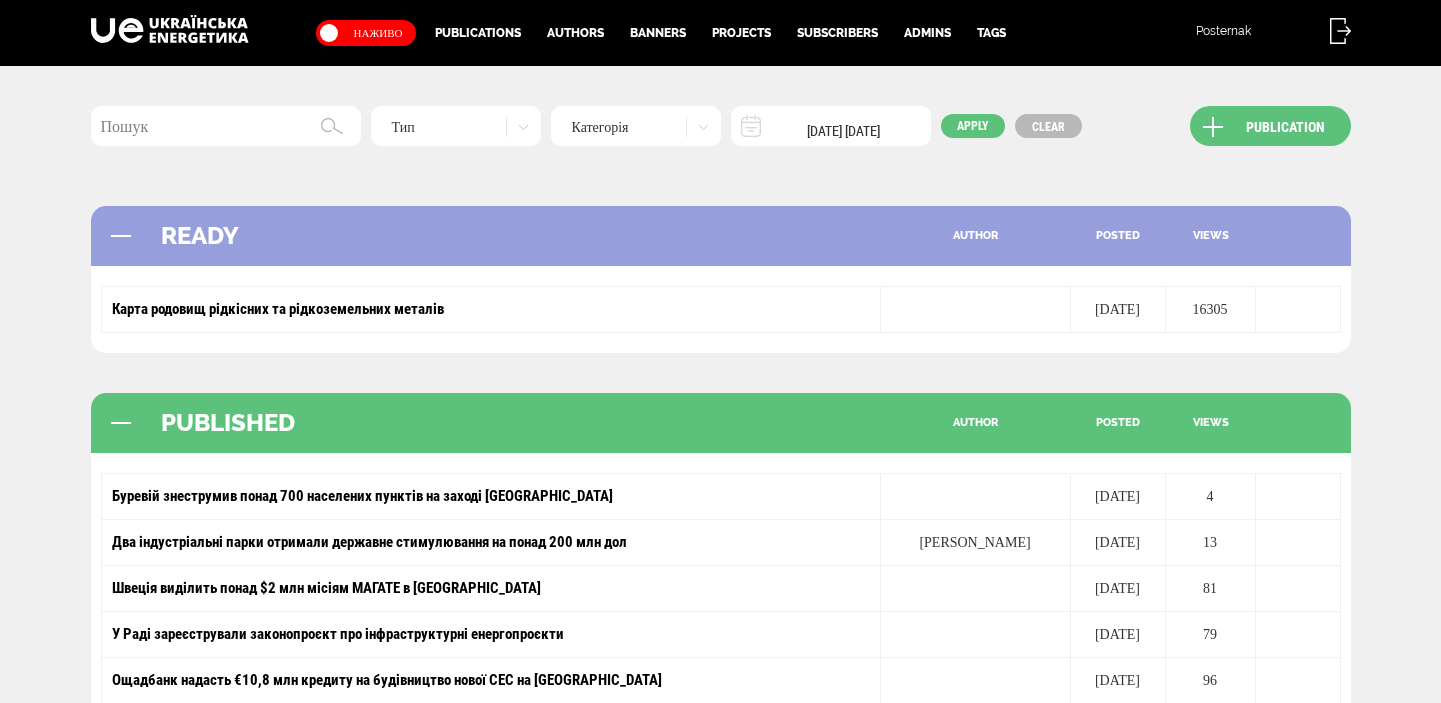 scroll, scrollTop: 0, scrollLeft: 0, axis: both 